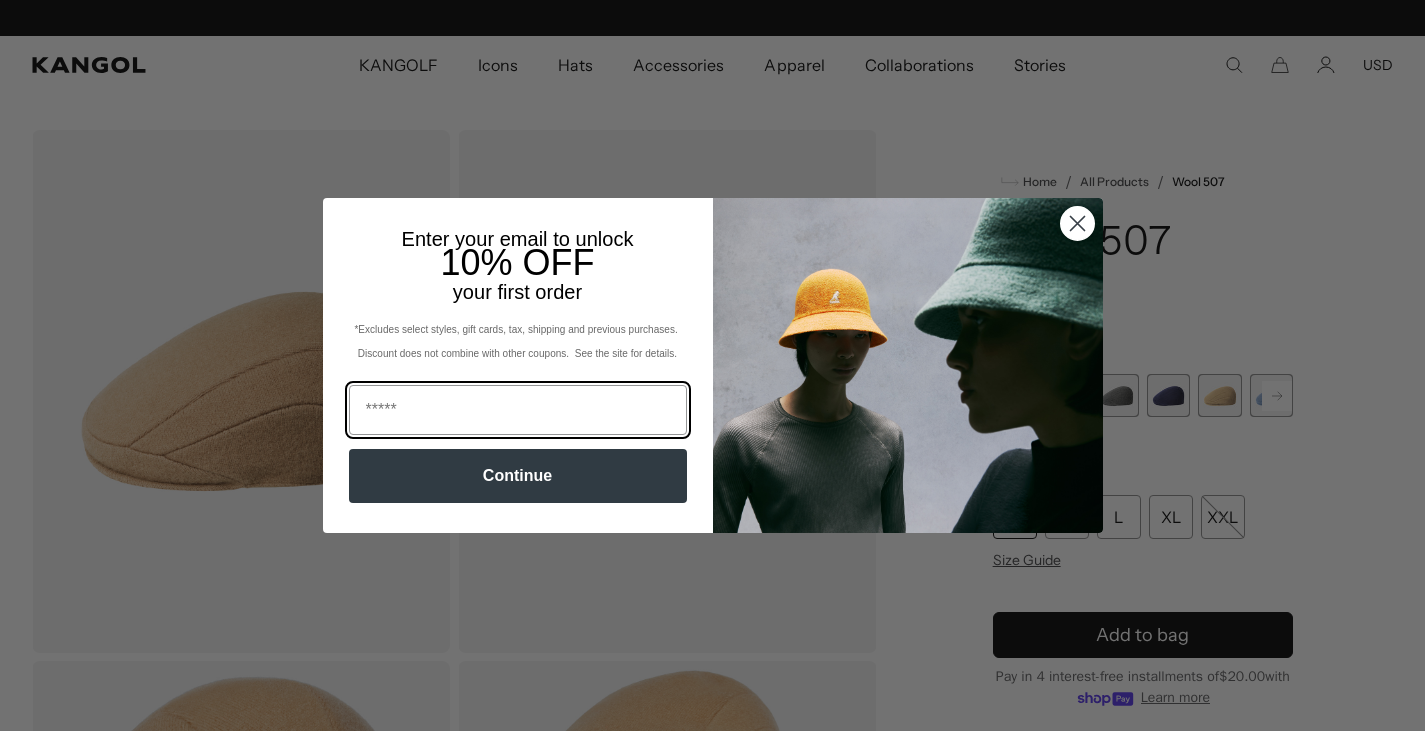 scroll, scrollTop: 0, scrollLeft: 0, axis: both 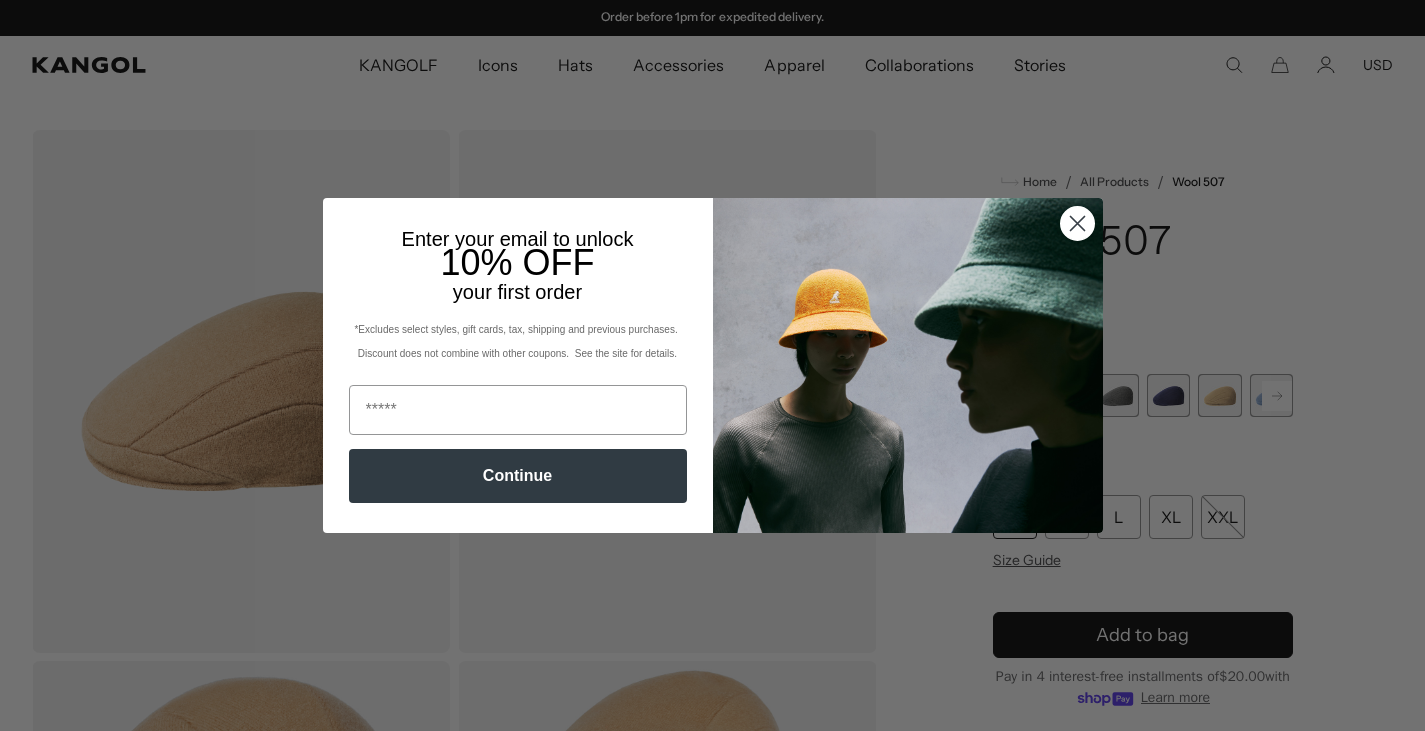 click 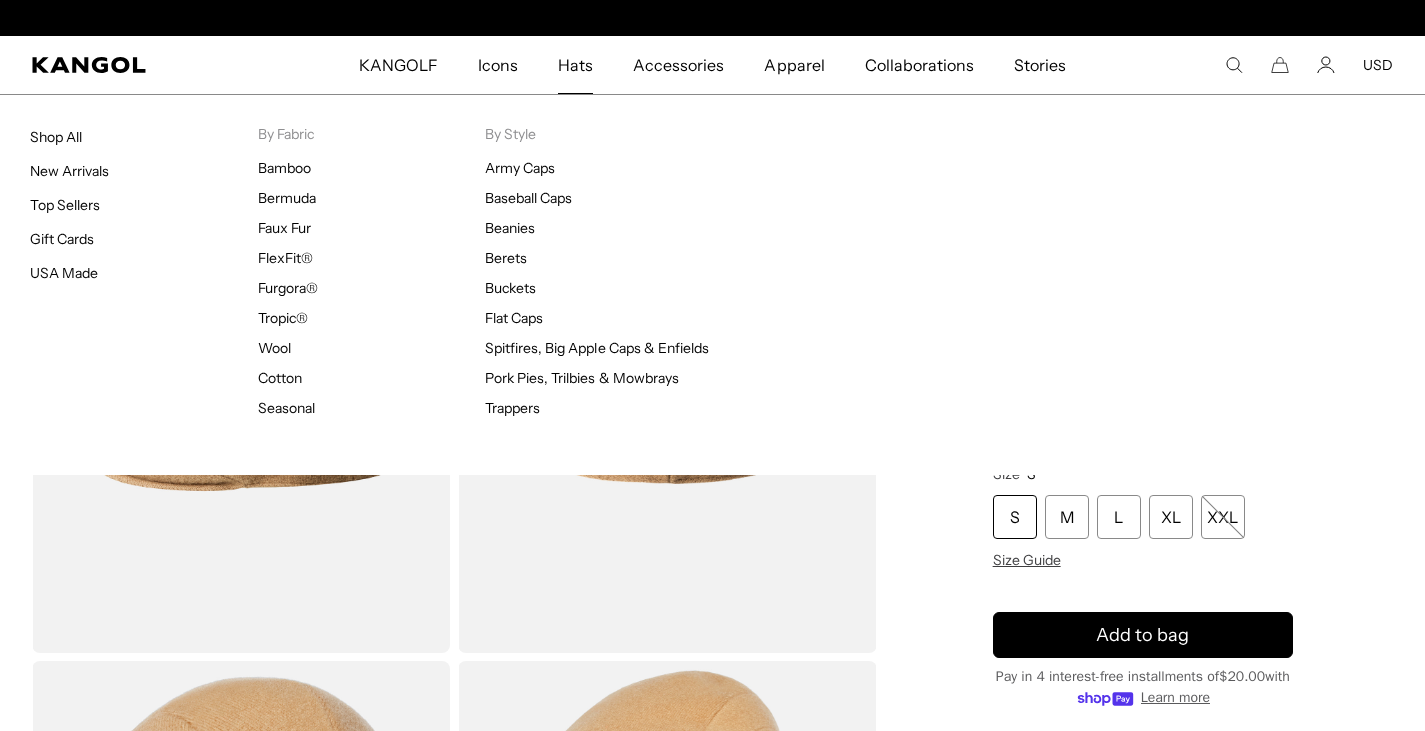 scroll, scrollTop: 0, scrollLeft: 0, axis: both 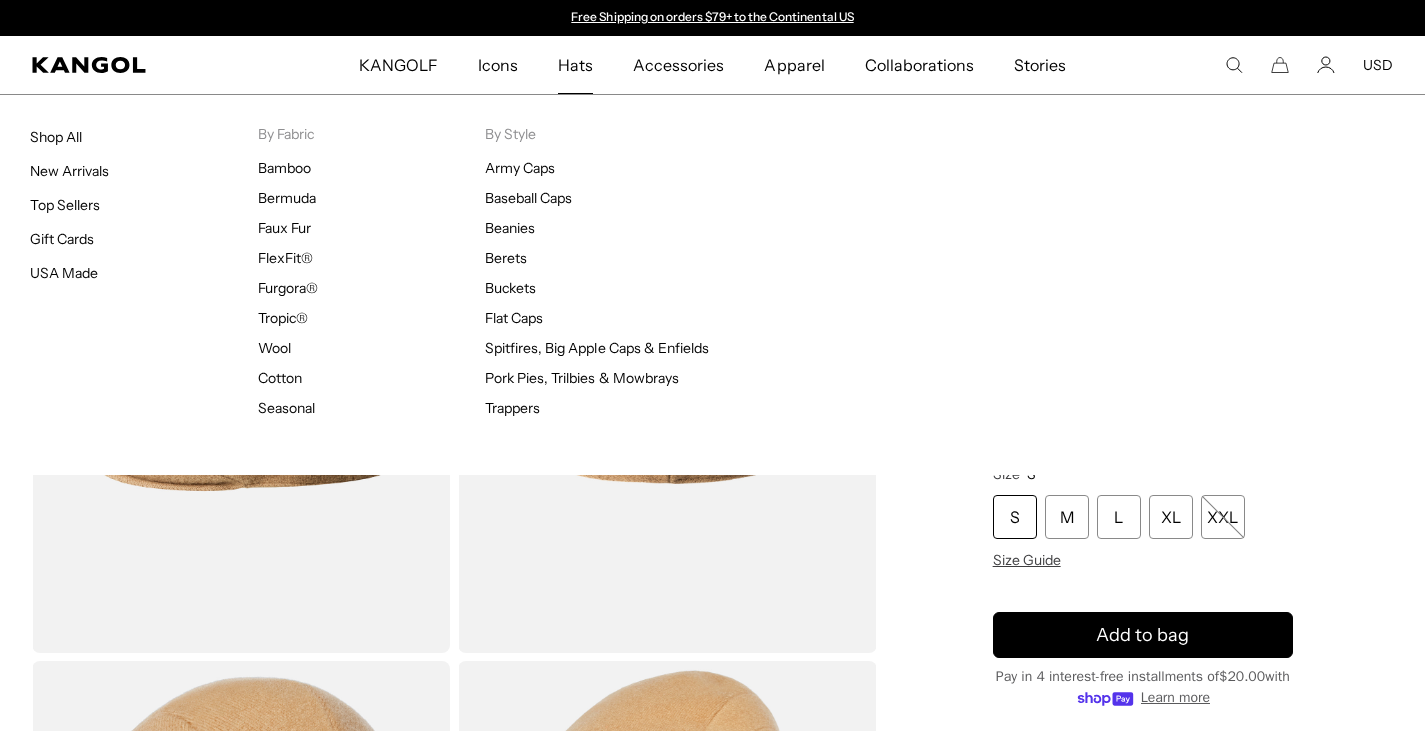 click on "Hats" at bounding box center [575, 65] 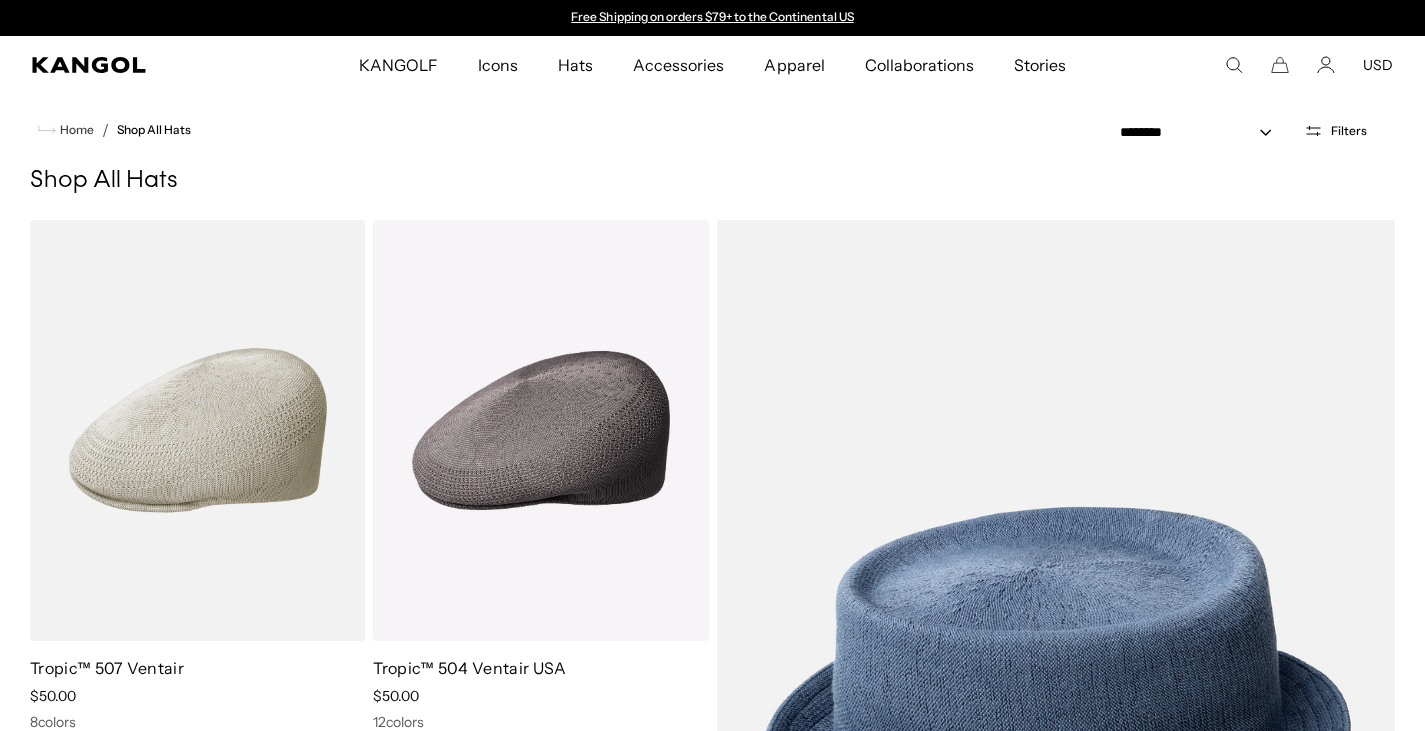 scroll, scrollTop: 500, scrollLeft: 0, axis: vertical 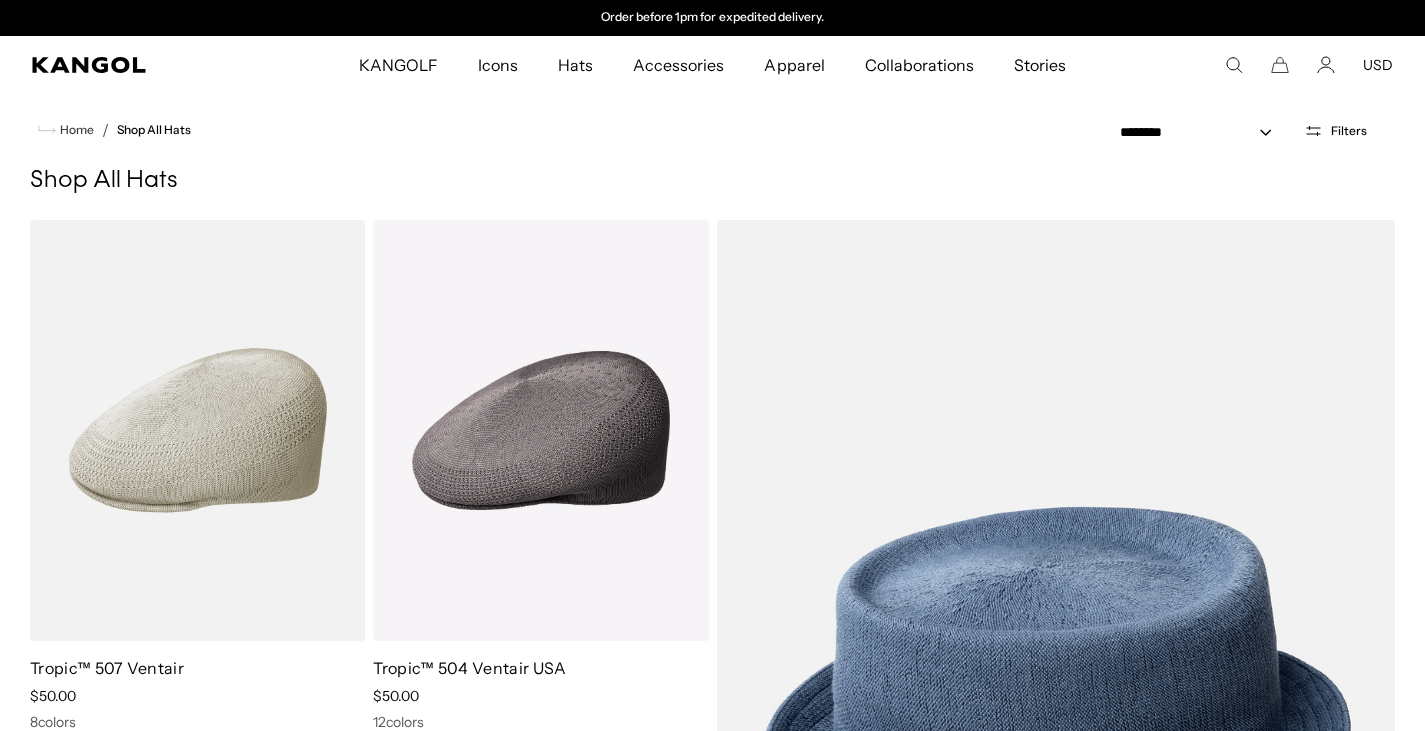 click 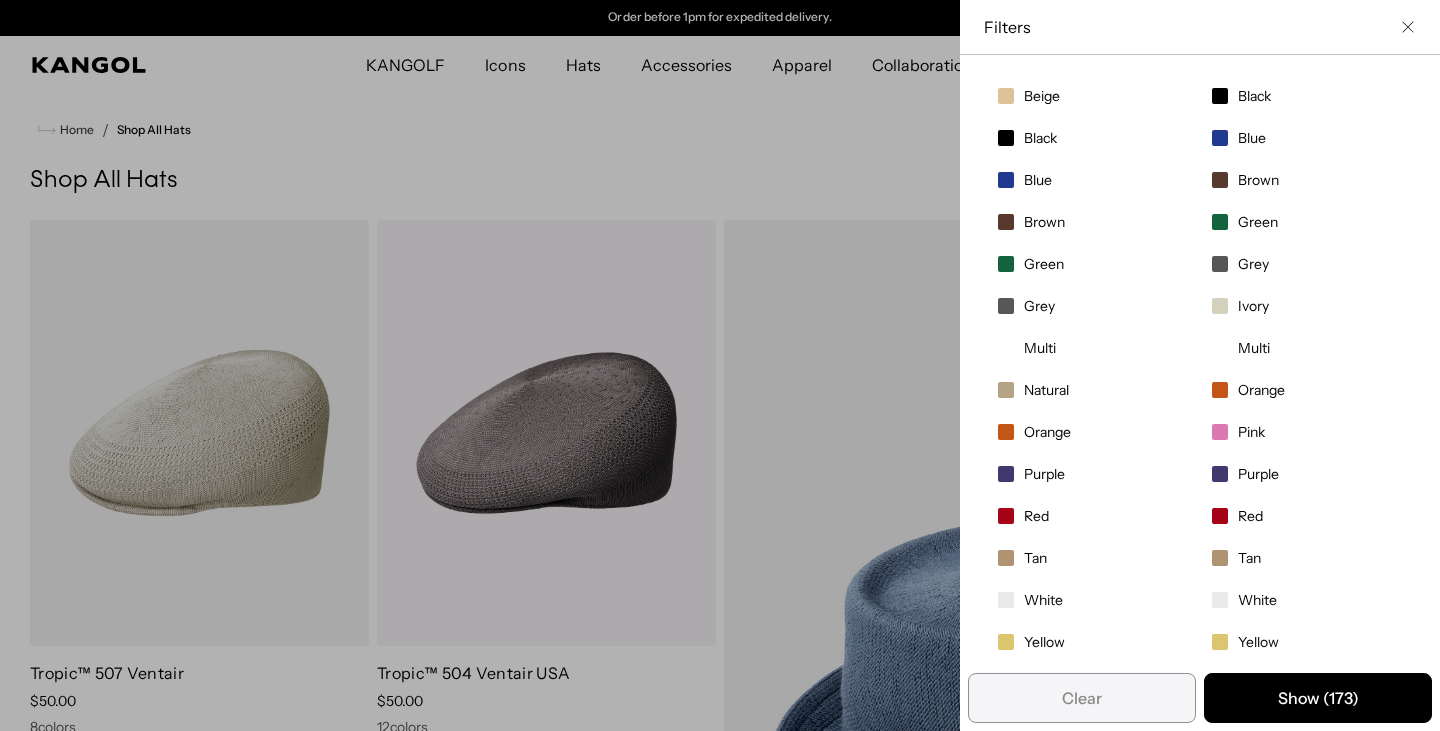 scroll, scrollTop: 278, scrollLeft: 0, axis: vertical 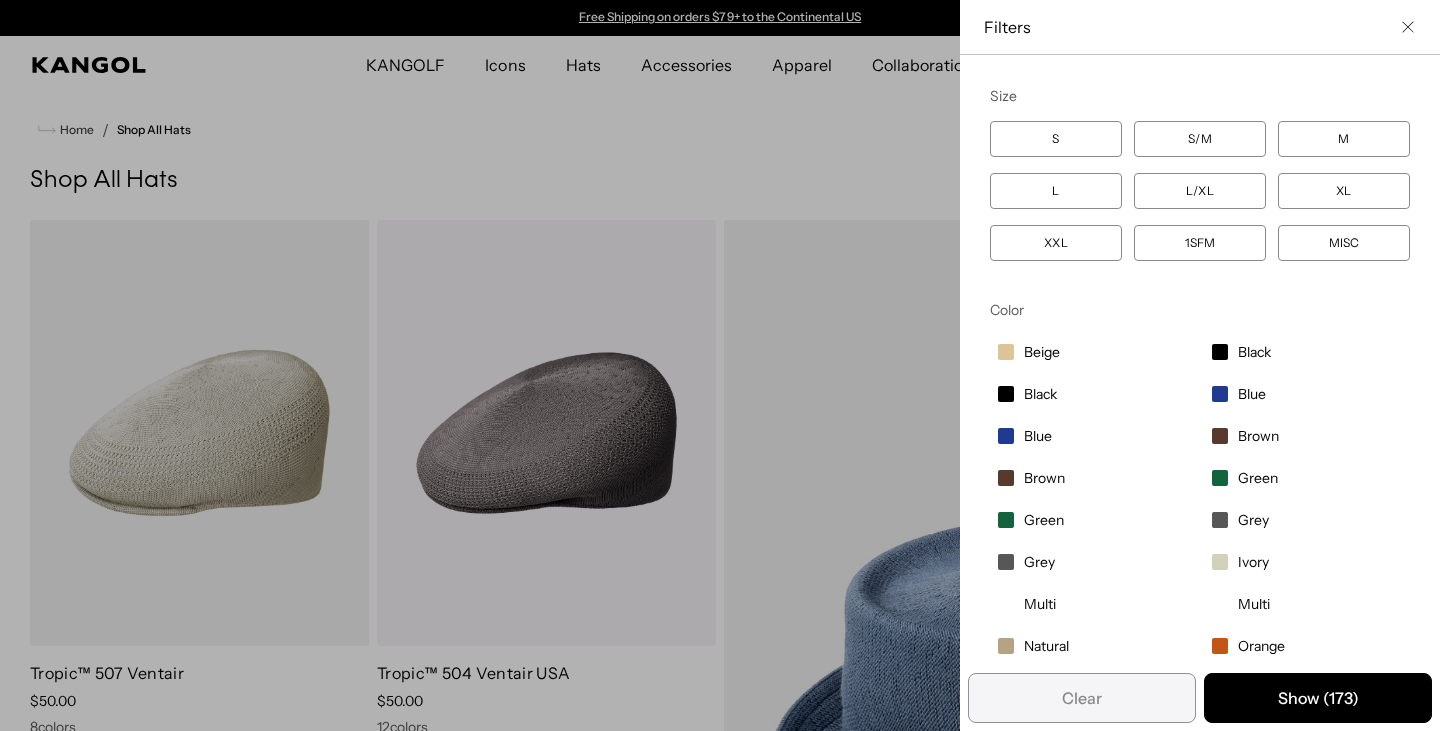 click at bounding box center (720, 365) 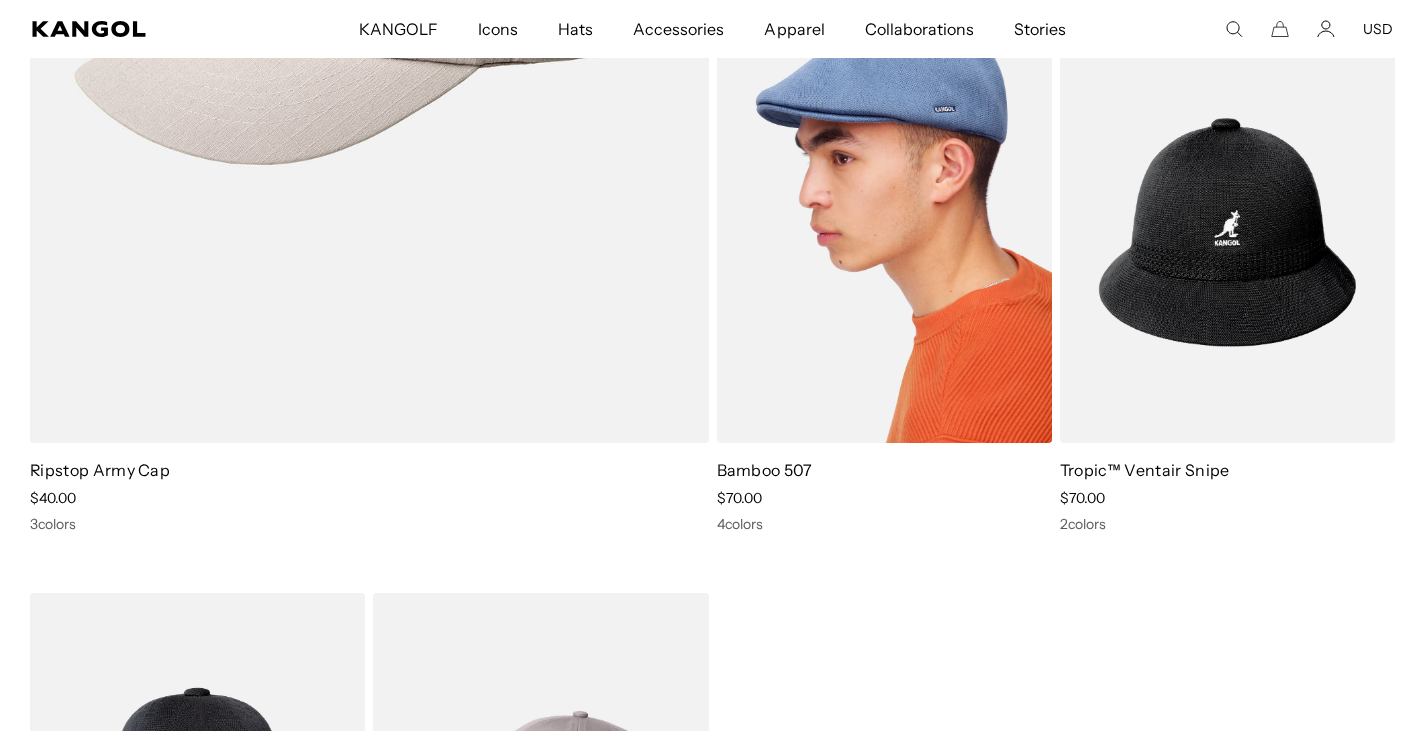 scroll, scrollTop: 2100, scrollLeft: 0, axis: vertical 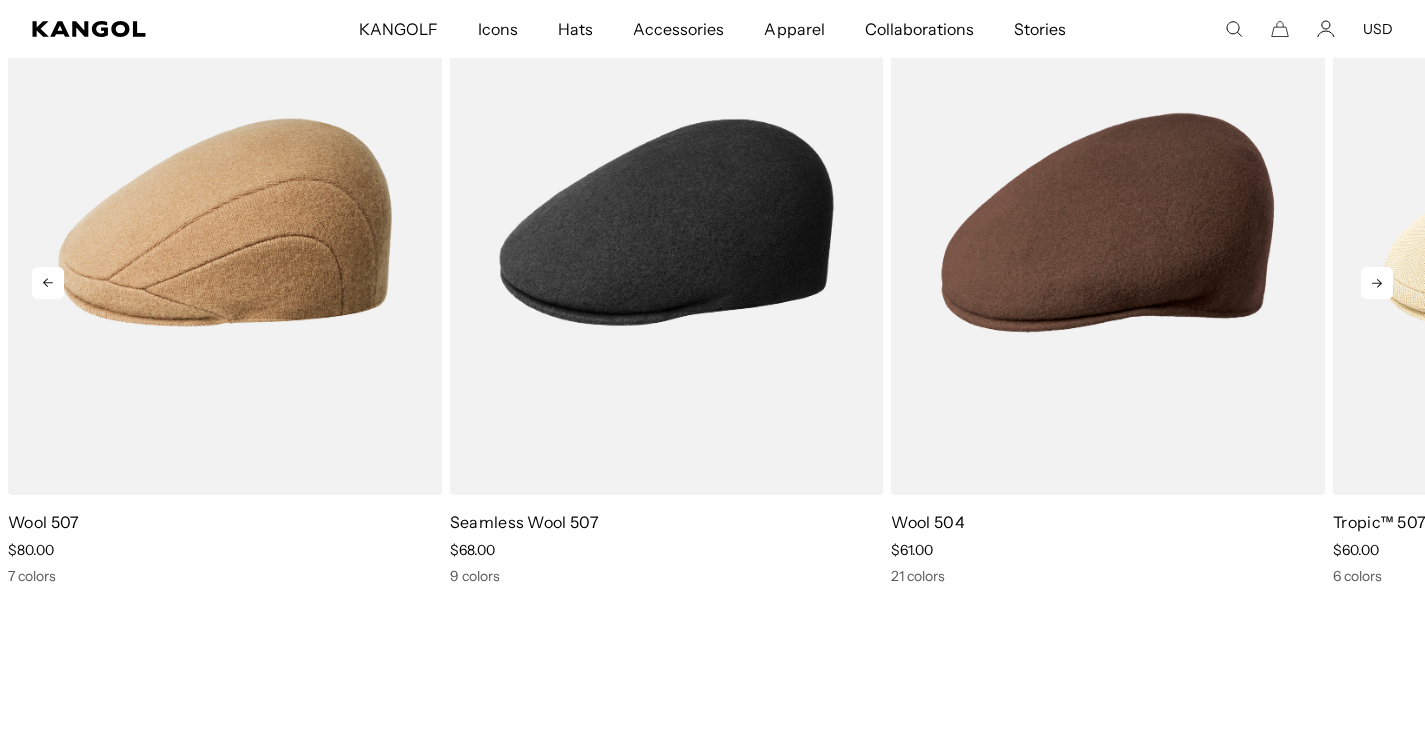 click 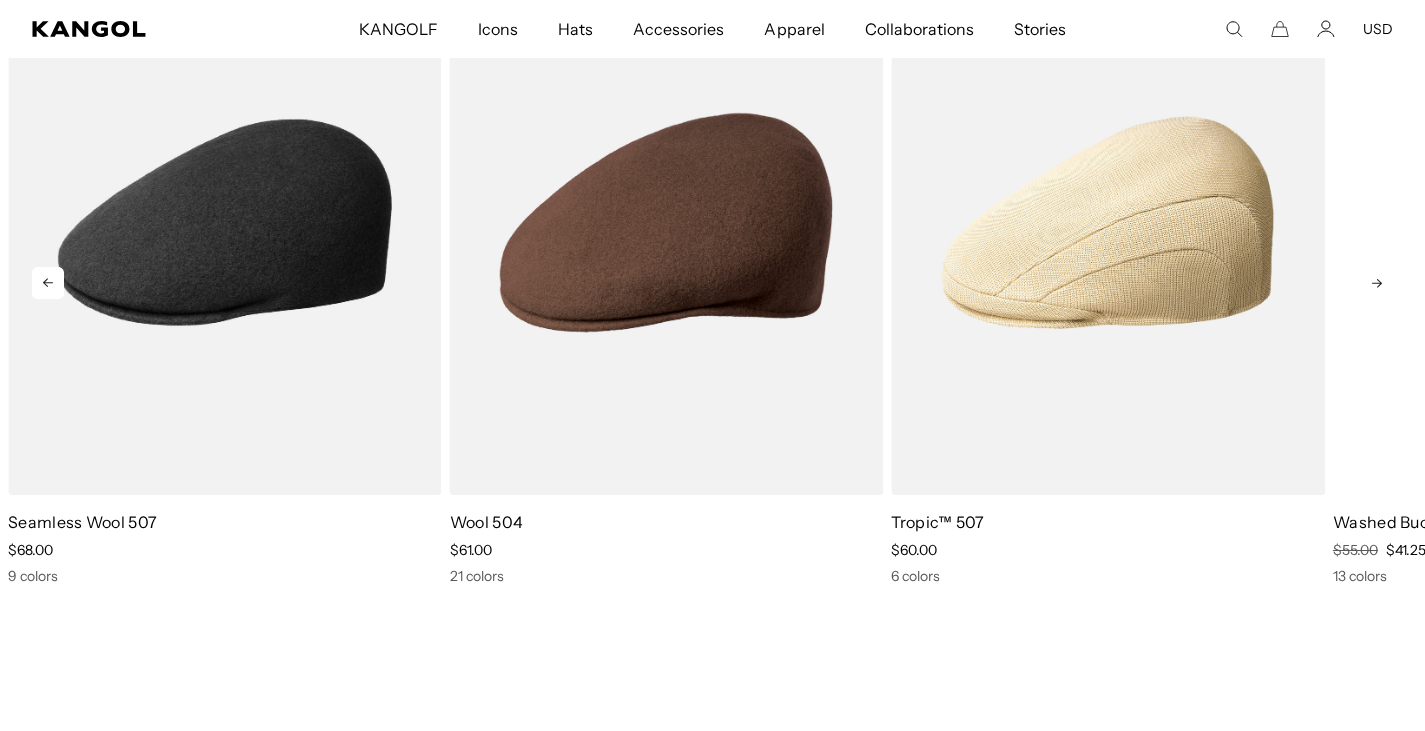 scroll, scrollTop: 0, scrollLeft: 0, axis: both 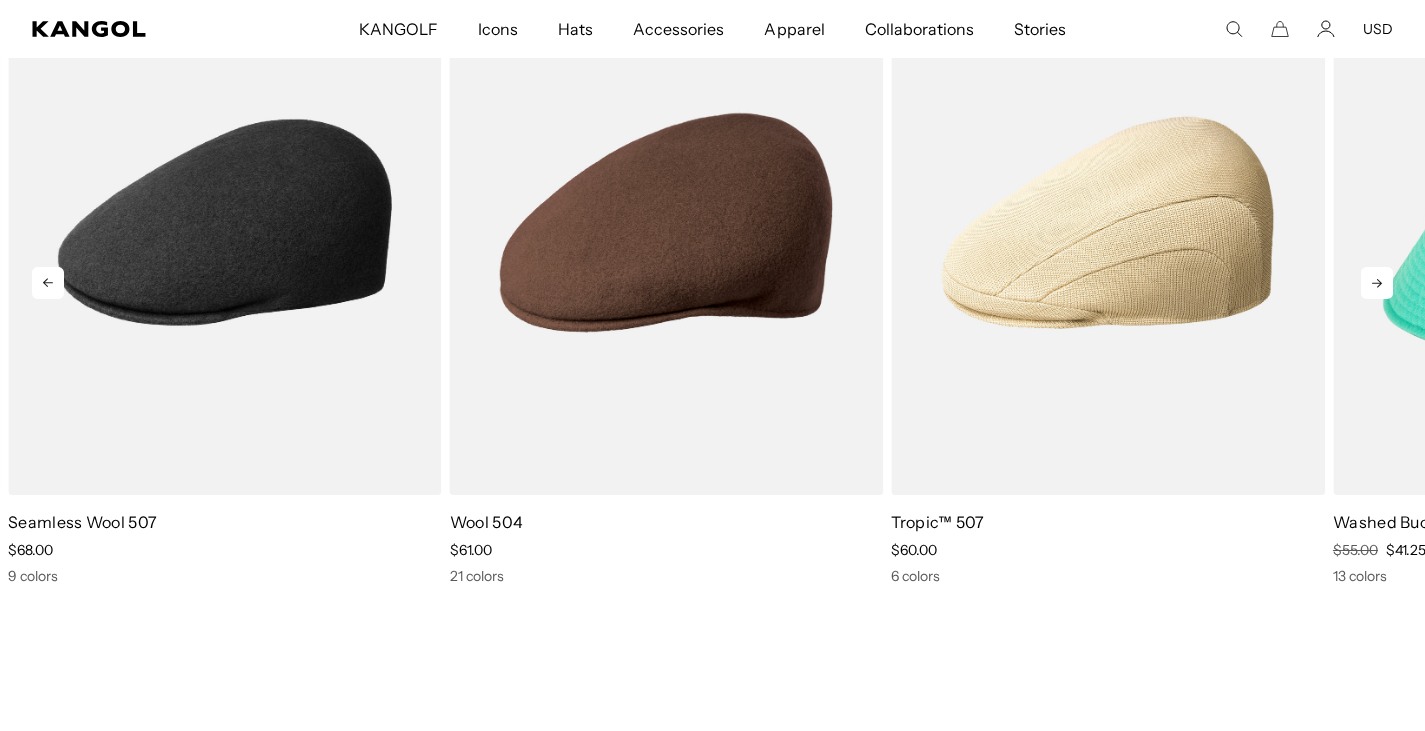 click 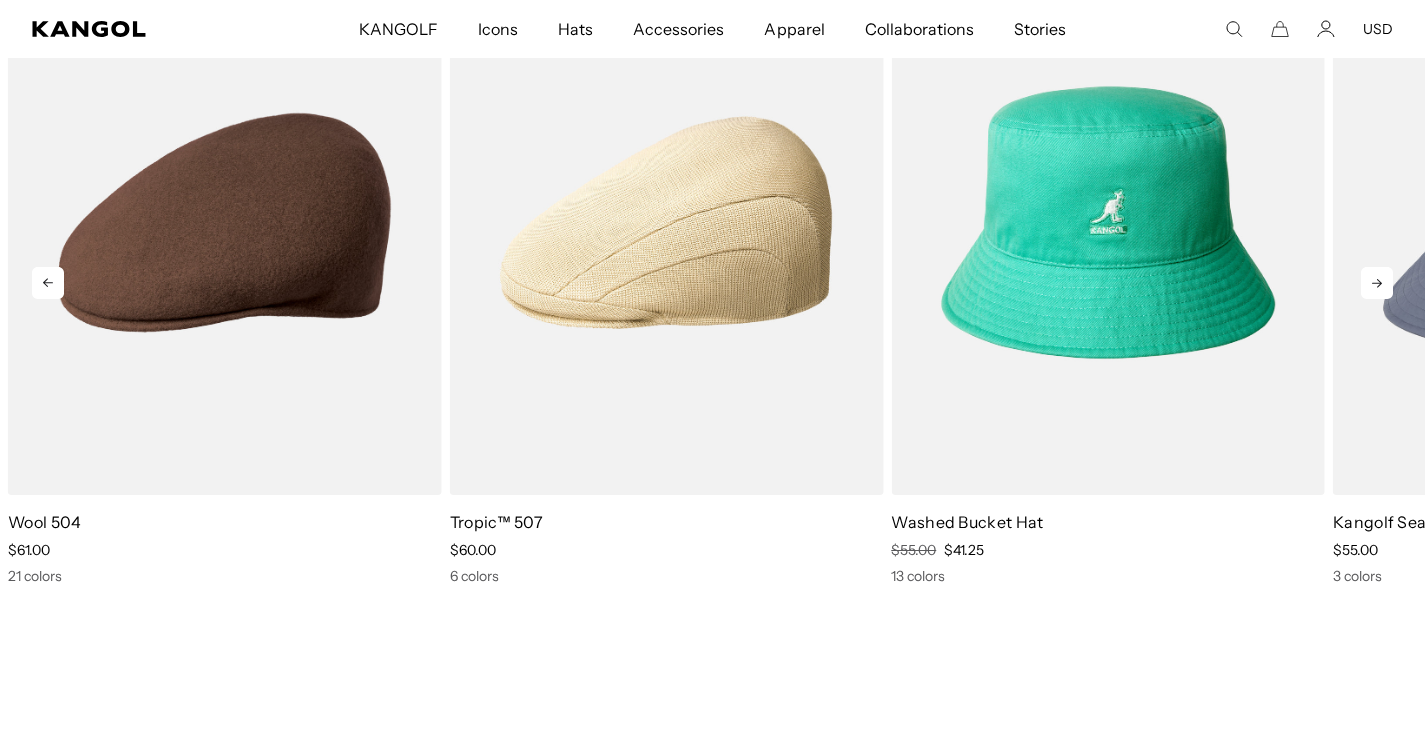 click 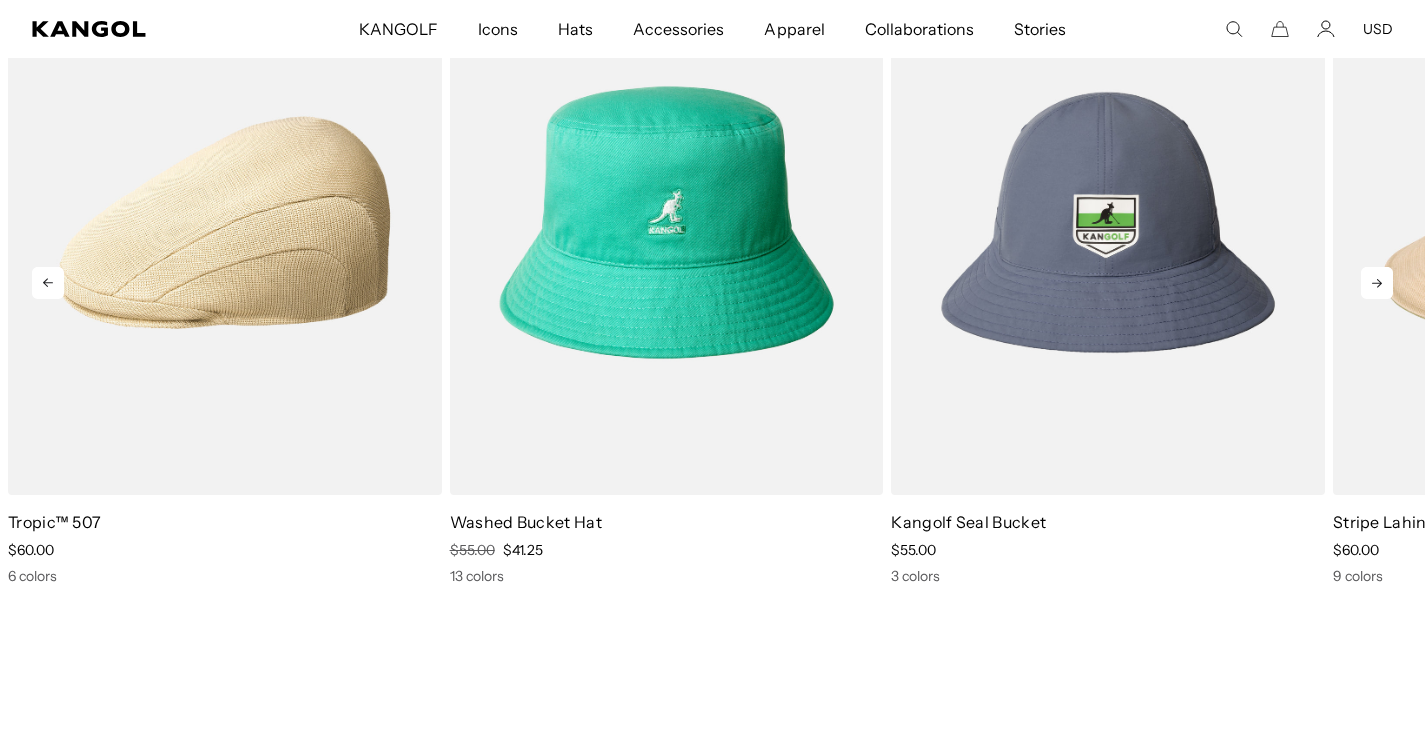 click 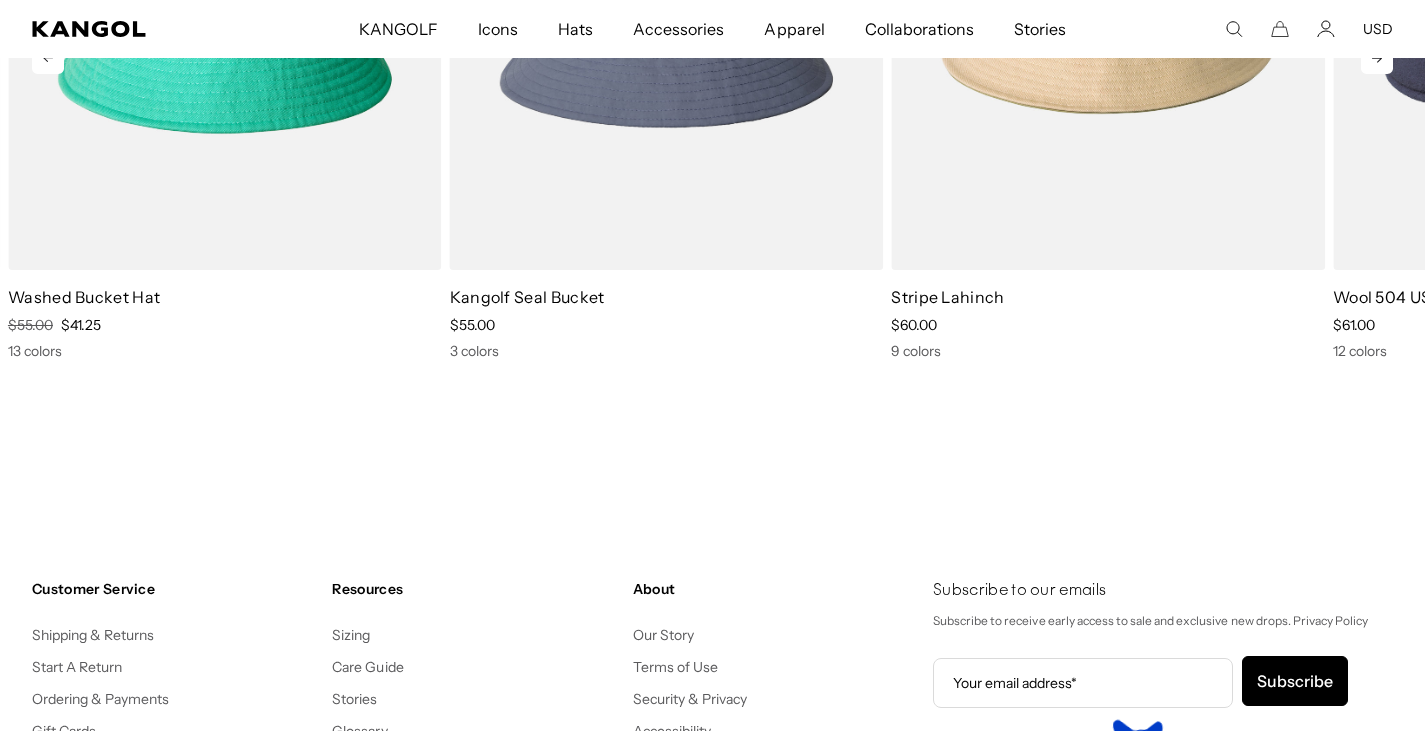 scroll, scrollTop: 2700, scrollLeft: 0, axis: vertical 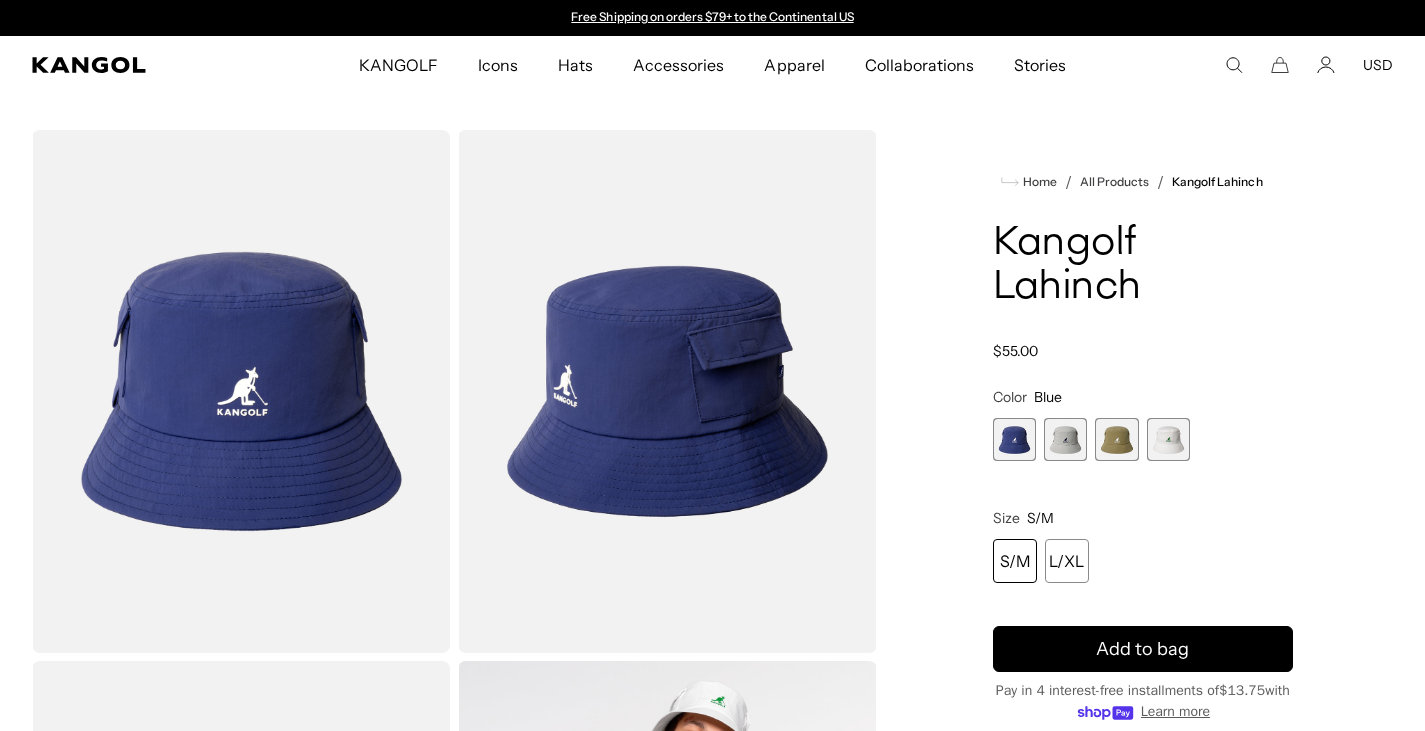 click on "S/M" at bounding box center (1015, 561) 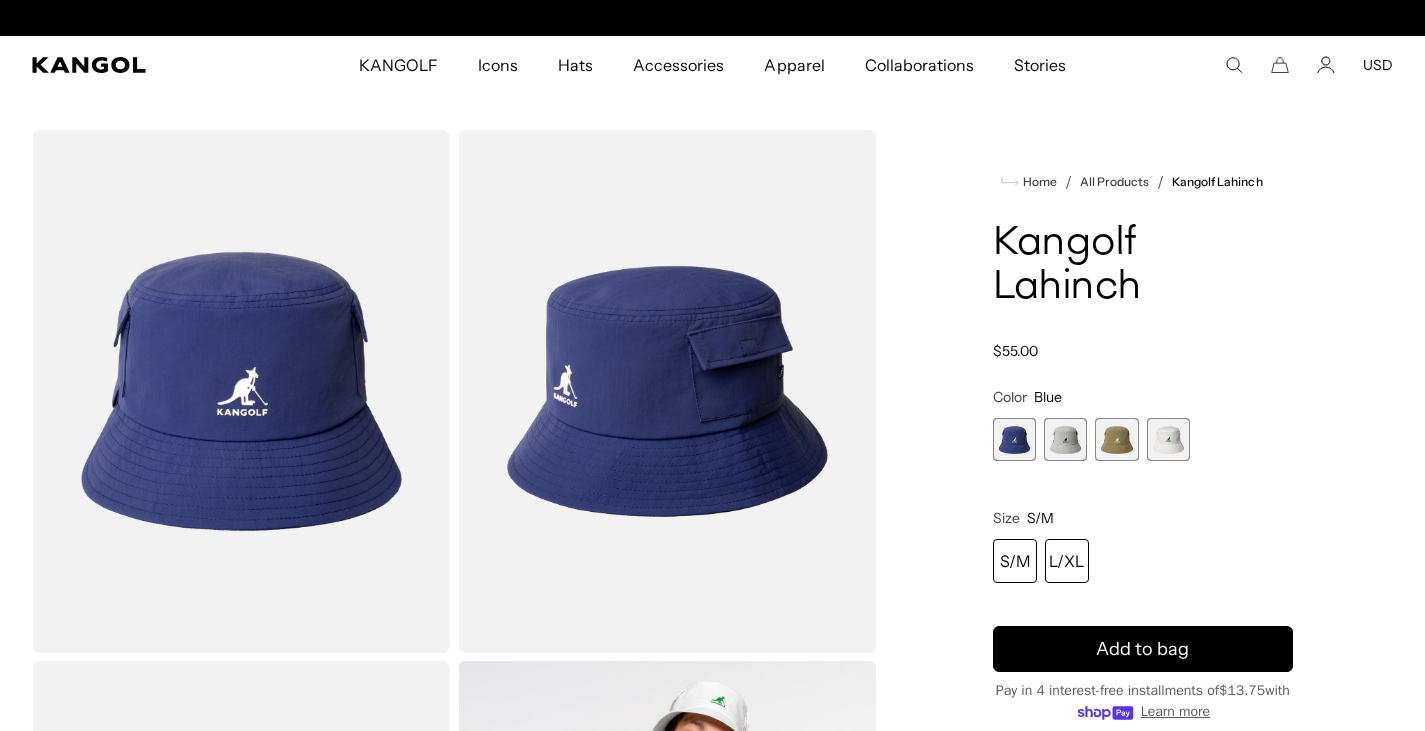 scroll, scrollTop: 0, scrollLeft: 412, axis: horizontal 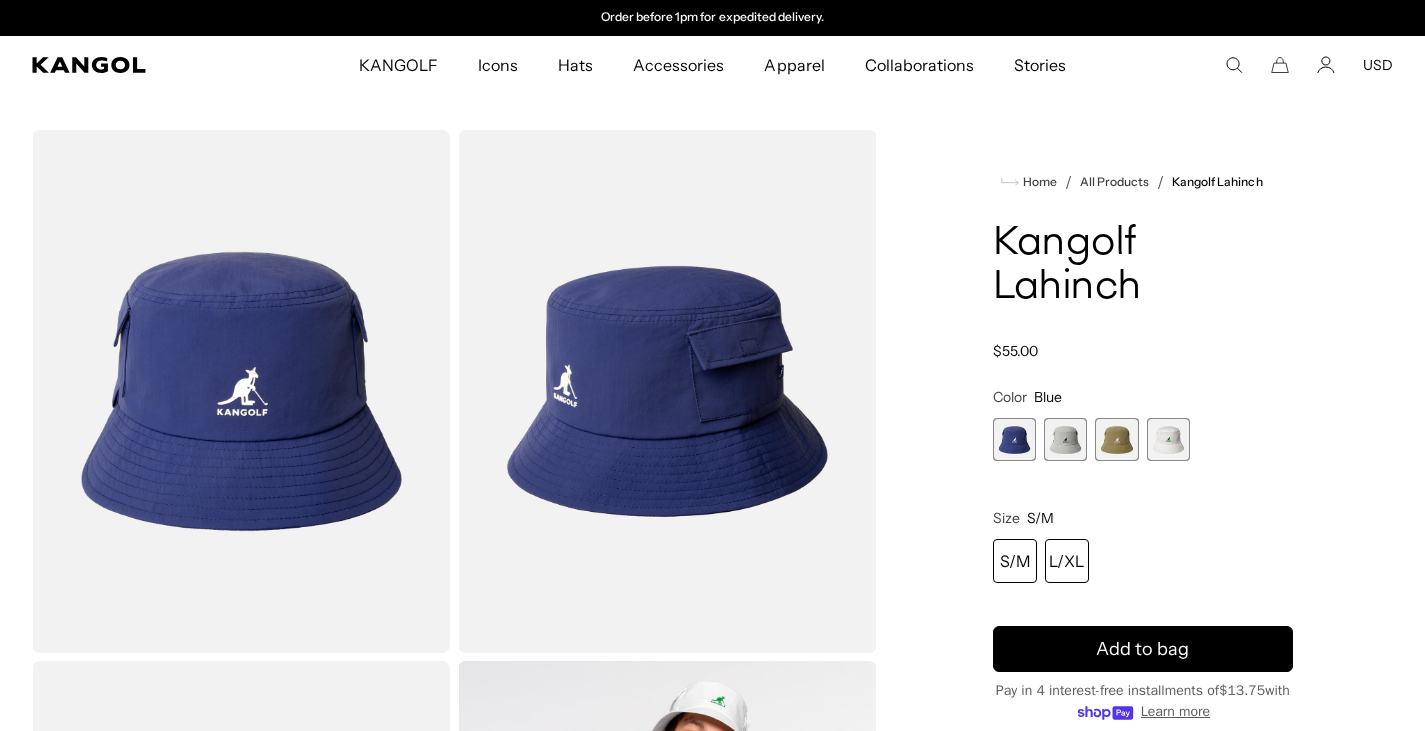 click on "L/XL" at bounding box center (1067, 561) 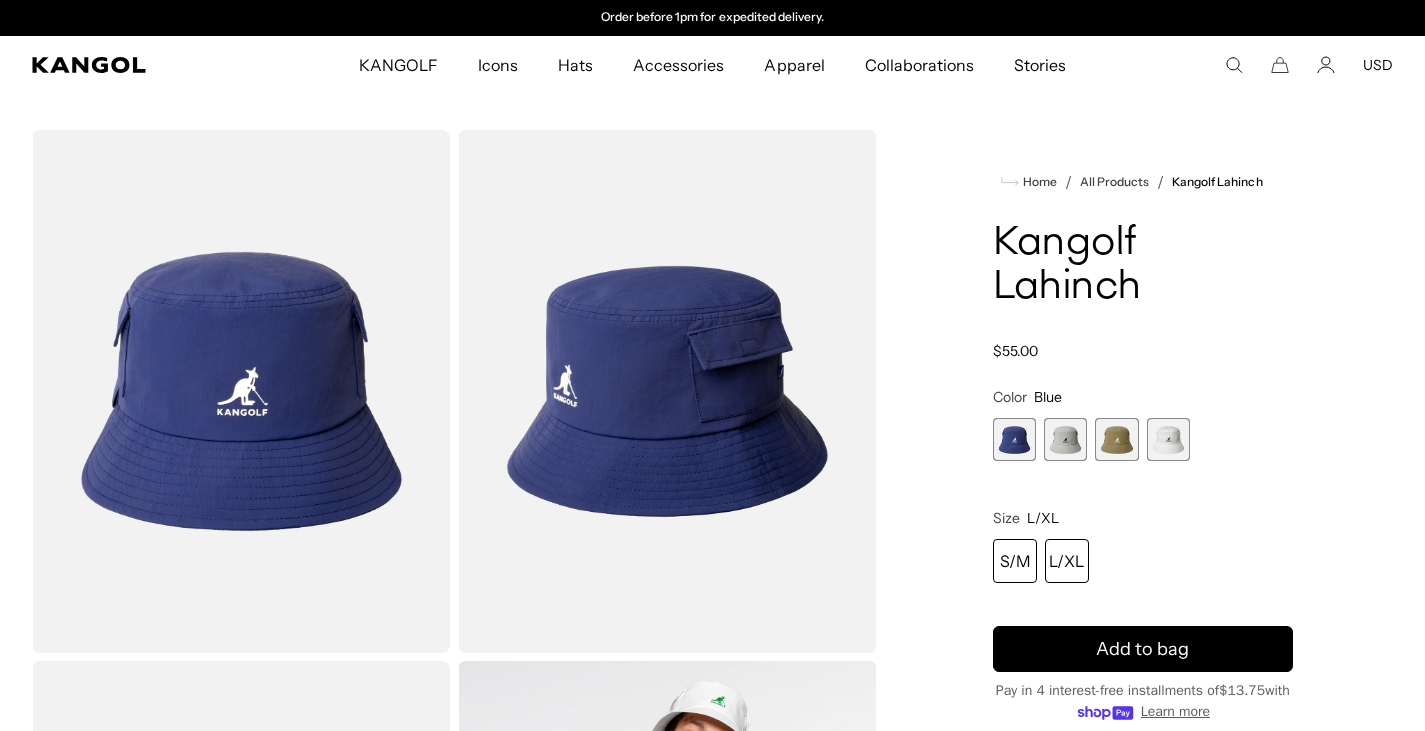 click on "S/M" at bounding box center [1015, 561] 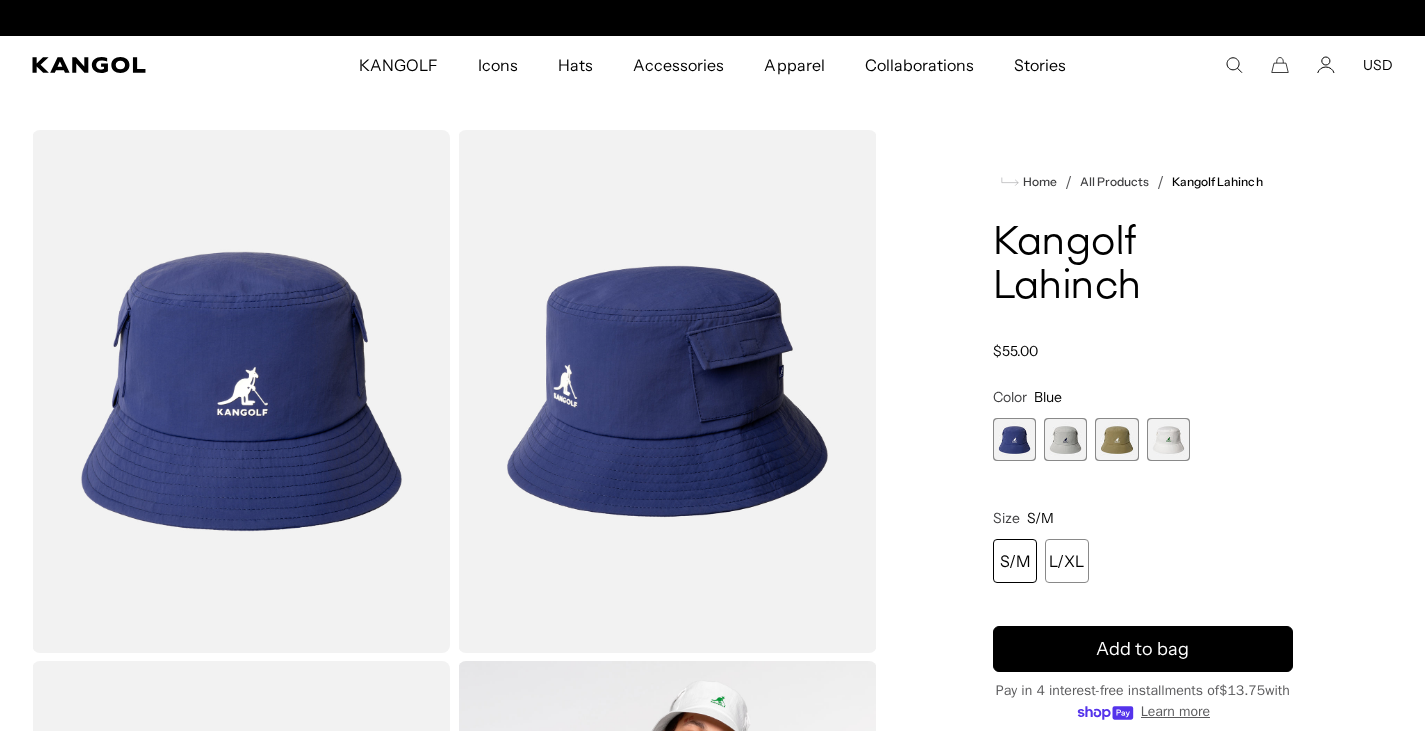 click at bounding box center [1065, 439] 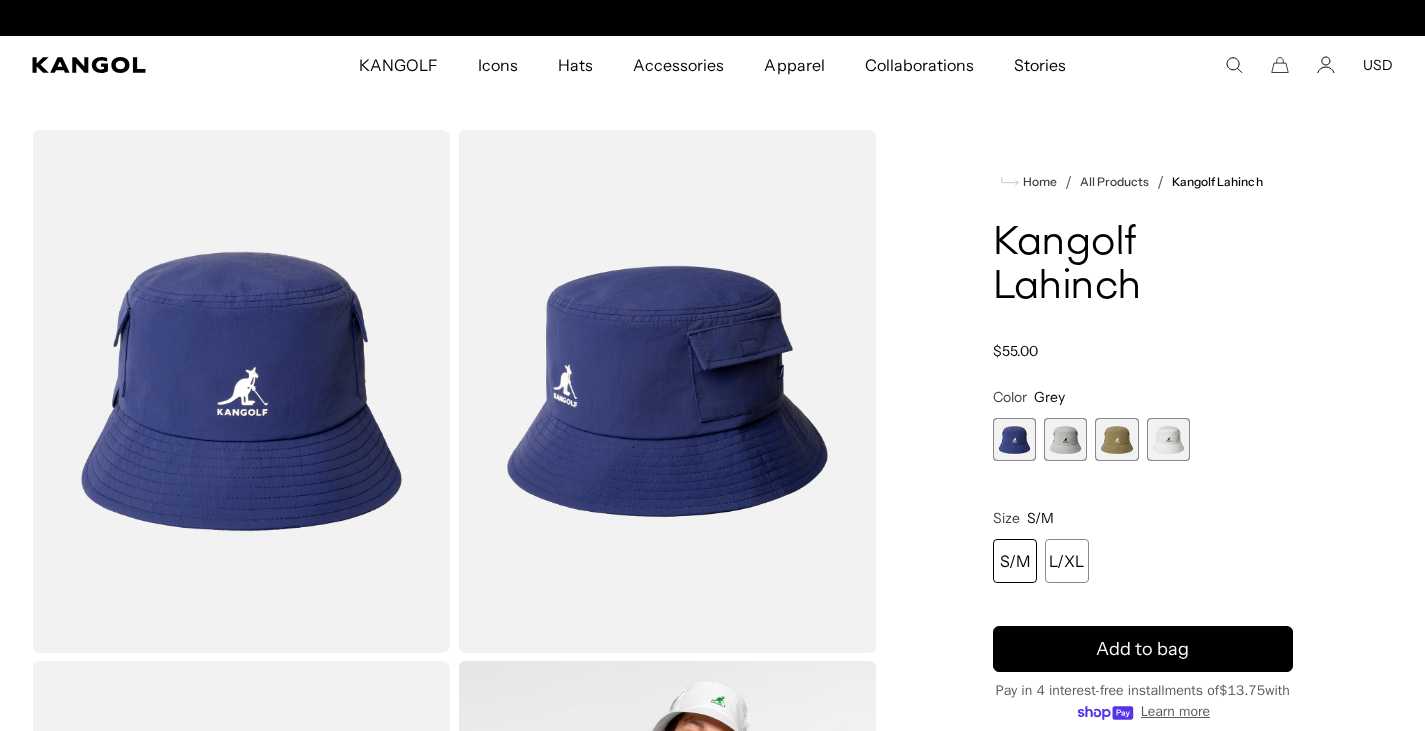 scroll, scrollTop: 0, scrollLeft: 0, axis: both 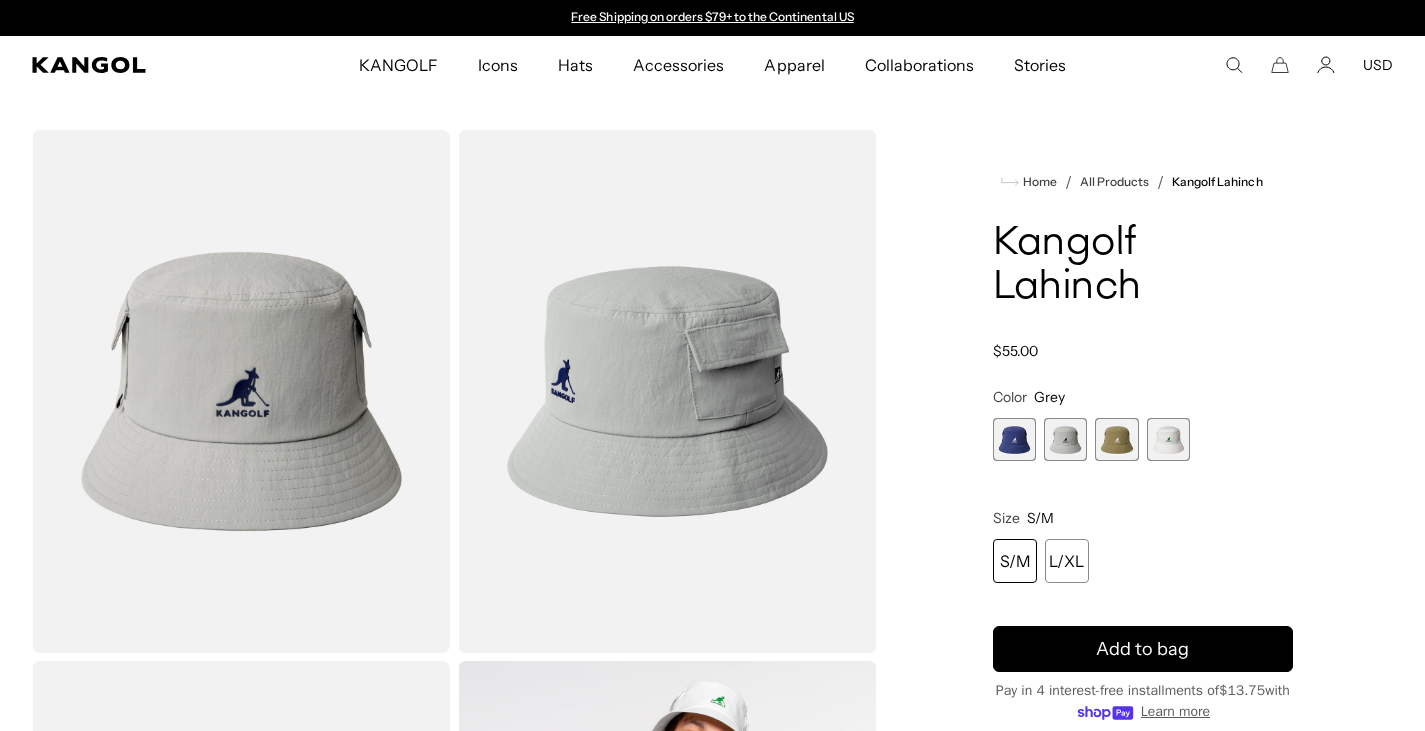 click at bounding box center (1116, 439) 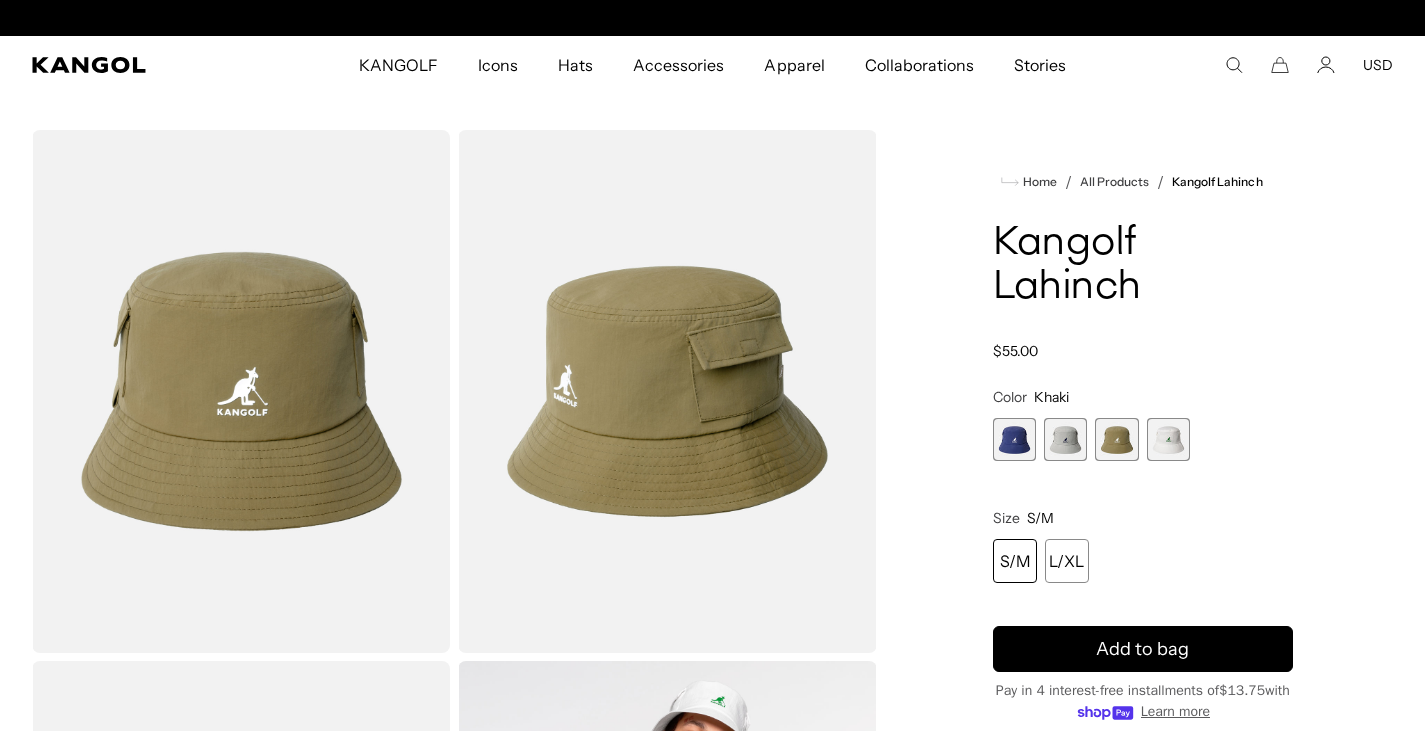 scroll, scrollTop: 0, scrollLeft: 412, axis: horizontal 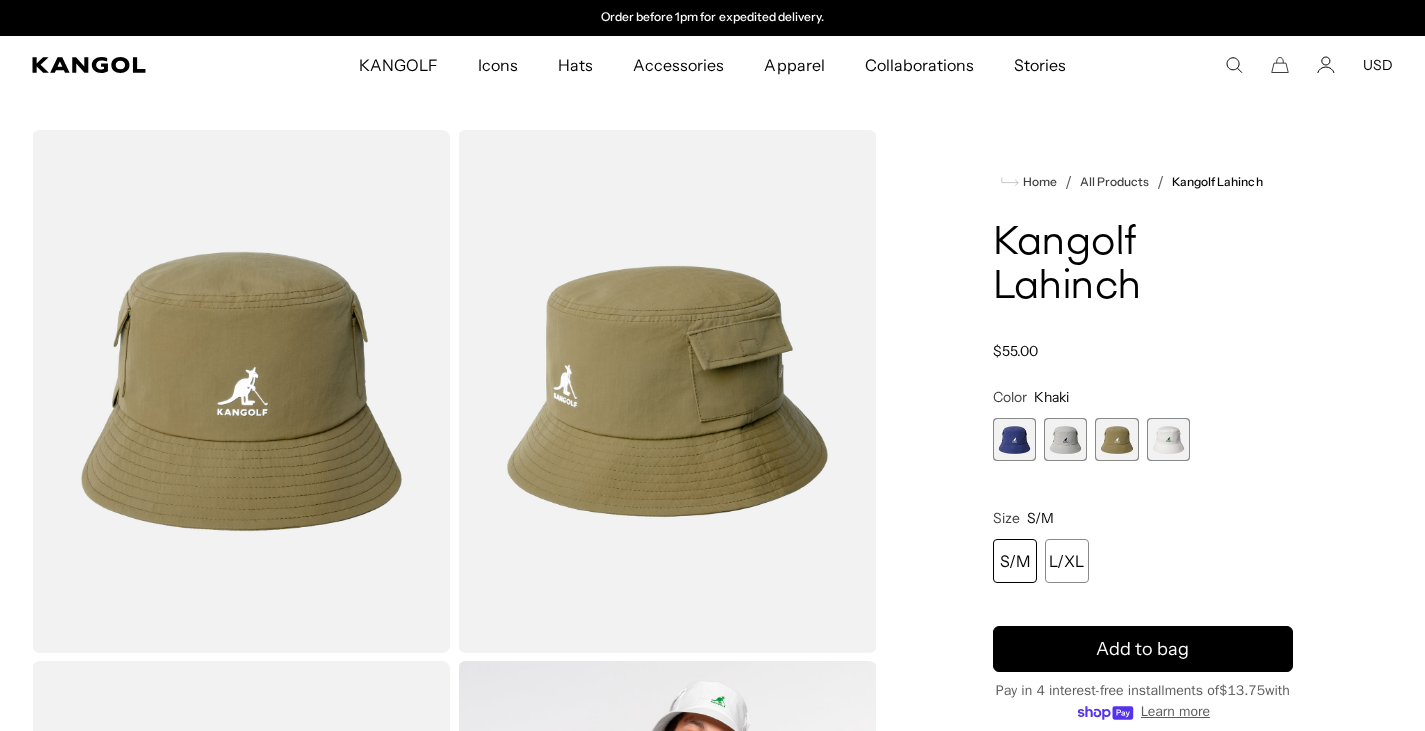 click at bounding box center [1168, 439] 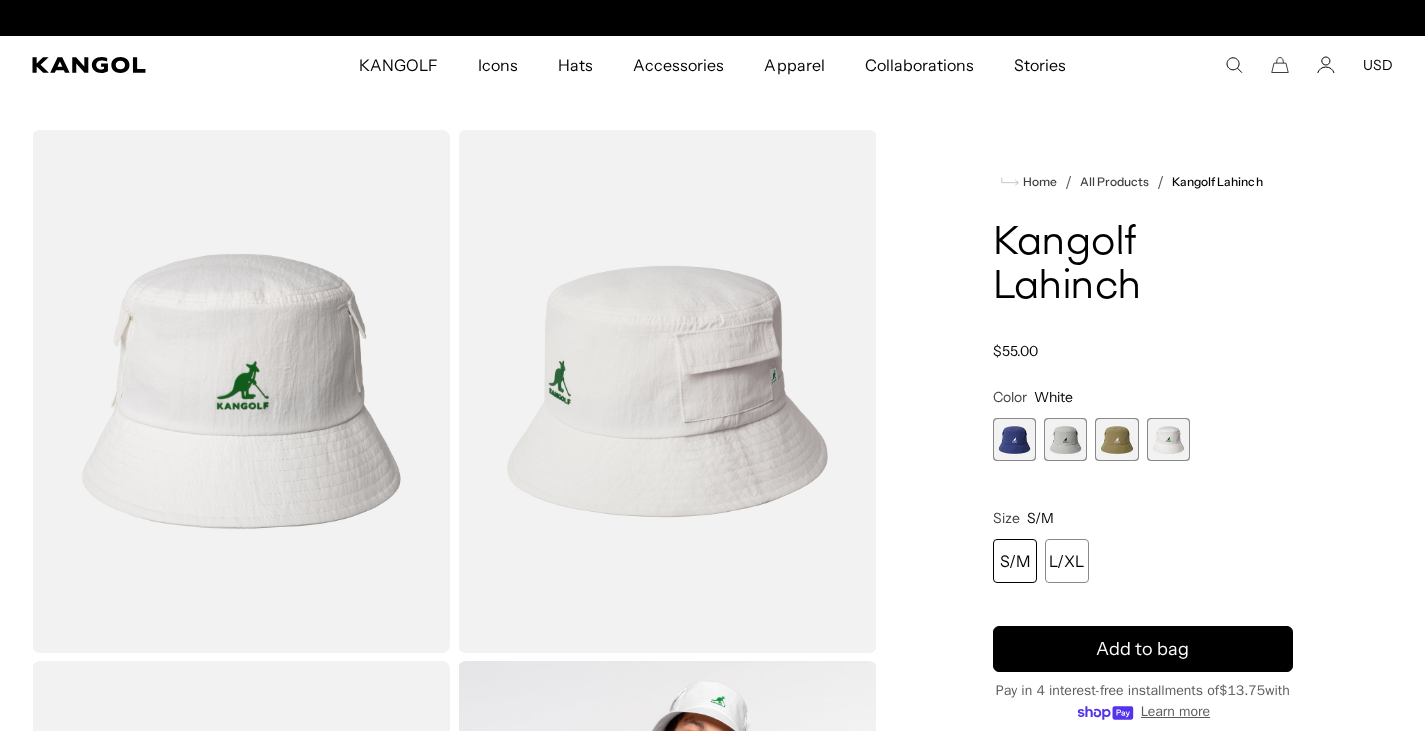 scroll, scrollTop: 0, scrollLeft: 0, axis: both 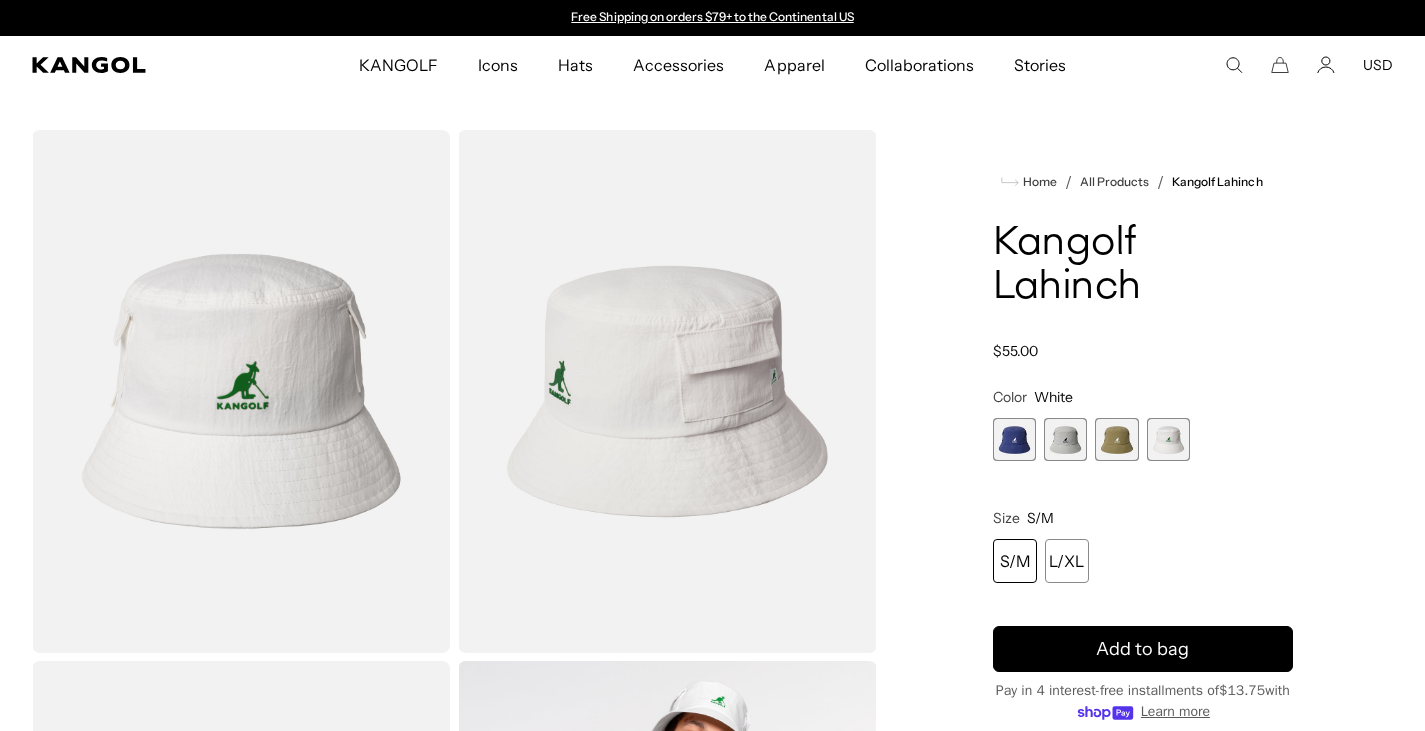 click at bounding box center [1065, 439] 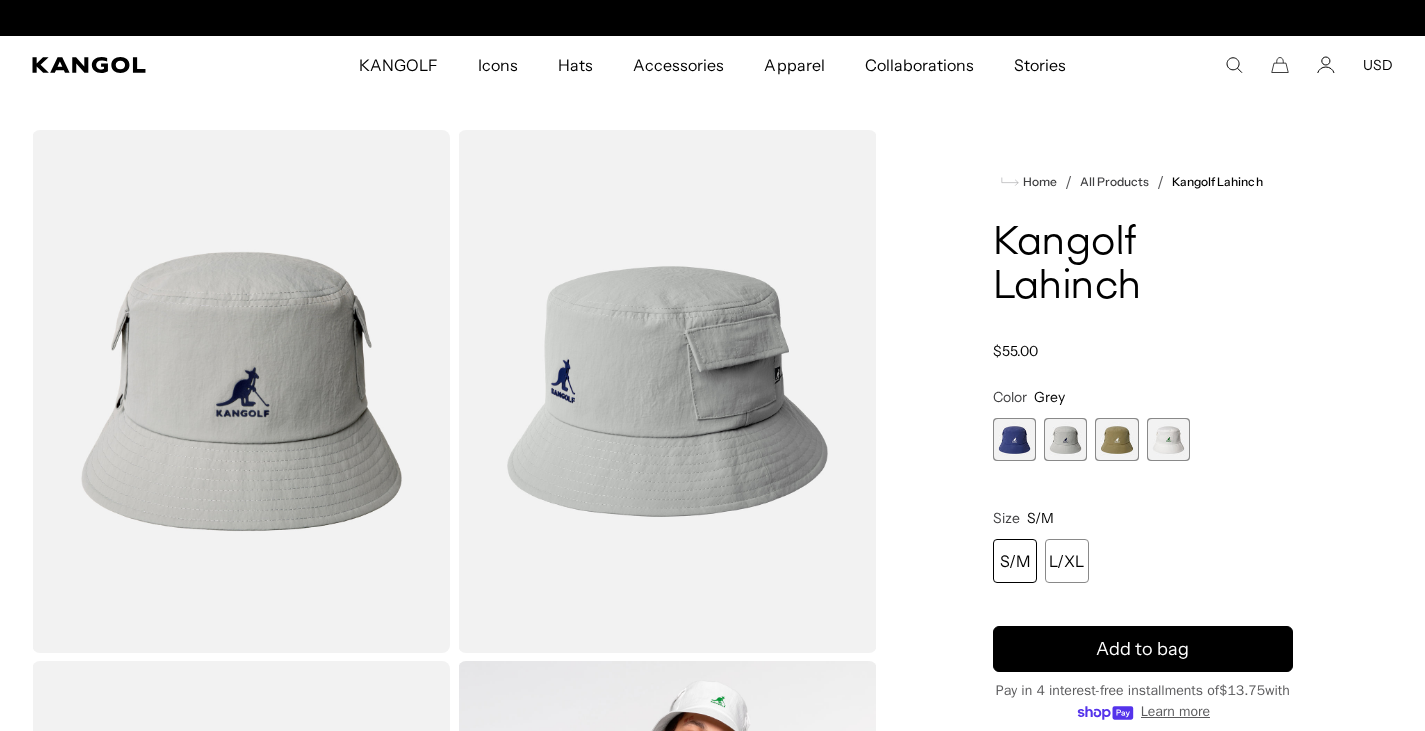 scroll, scrollTop: 0, scrollLeft: 412, axis: horizontal 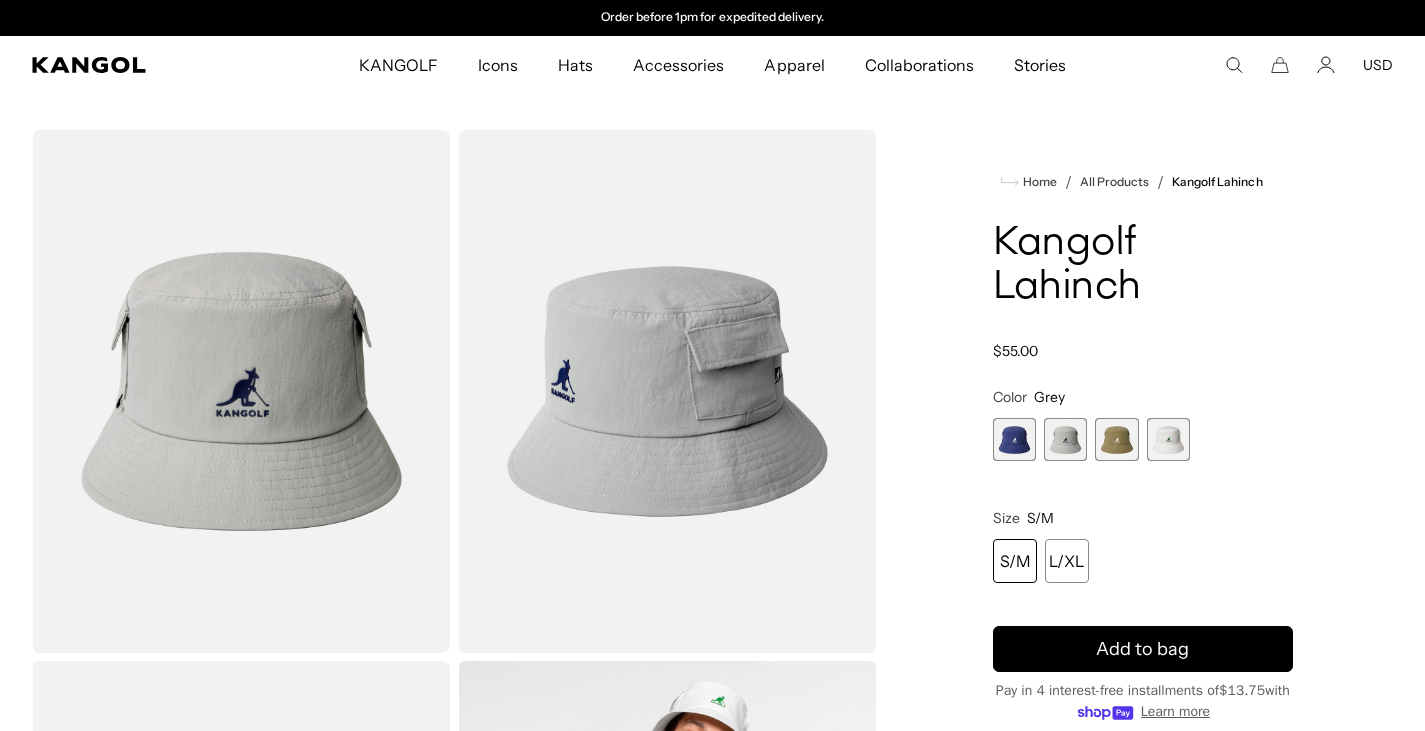 click on "Home
/
All Products
/
Kangolf Lahinch
Kangolf Lahinch
Regular price
$55.00
Regular price
Sale price
$55.00
Color
Grey
Previous
Next
Blue
Variant sold out or unavailable
Grey
Variant sold out or unavailable" at bounding box center [1143, 657] 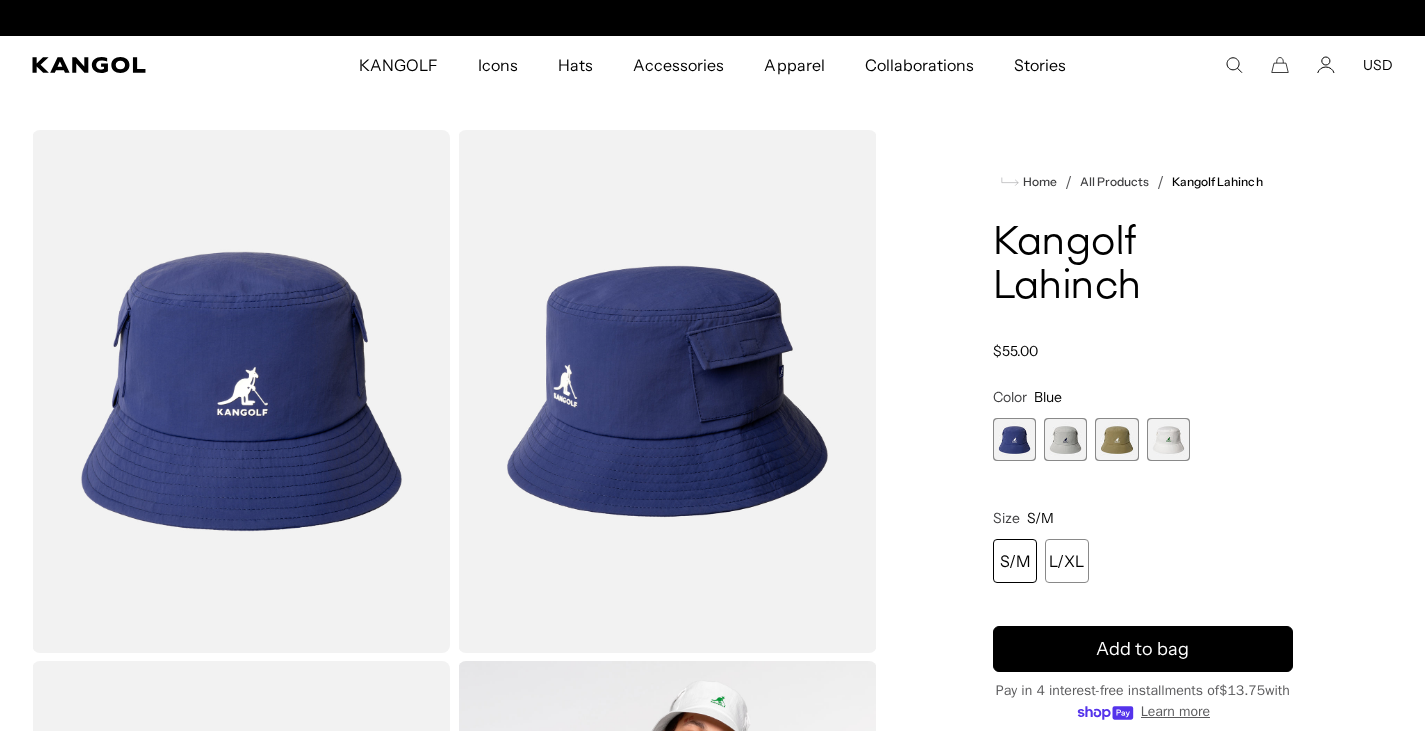 scroll, scrollTop: 0, scrollLeft: 0, axis: both 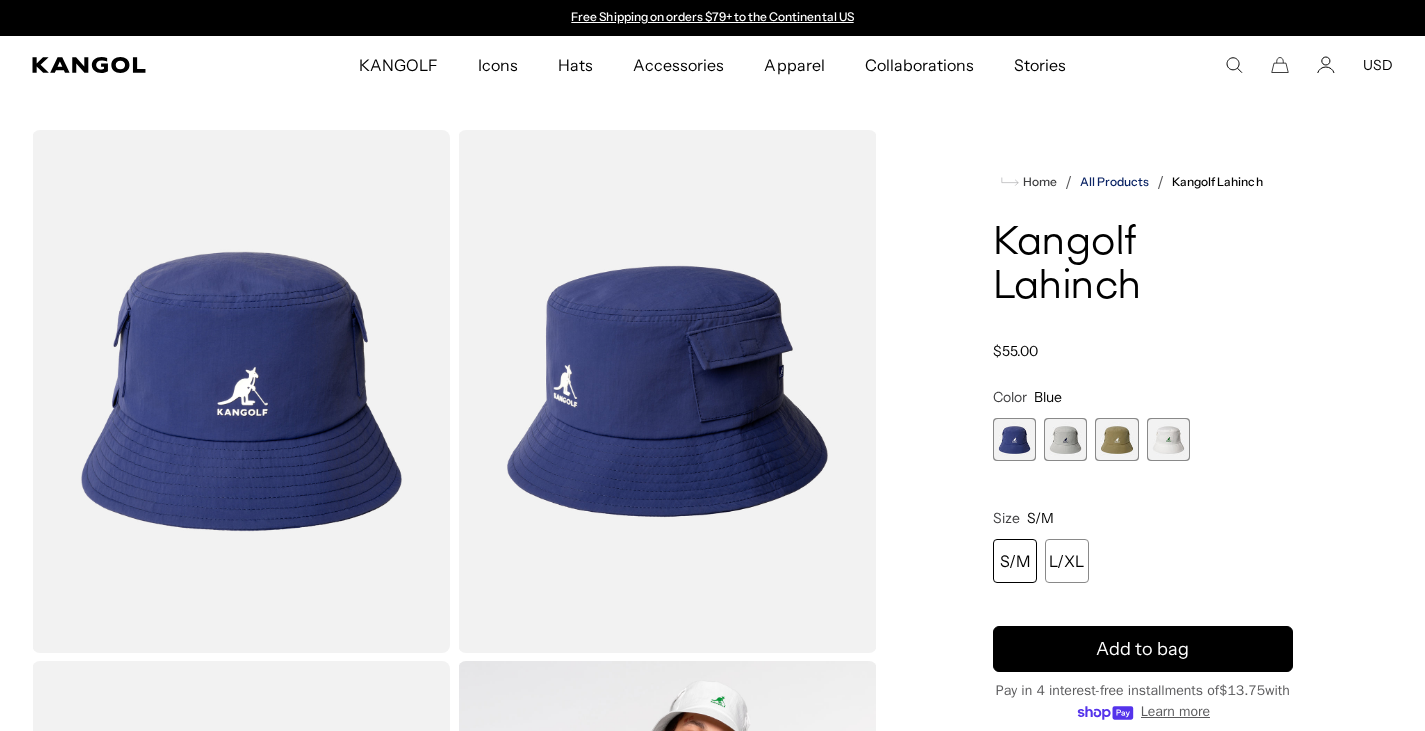 click on "All Products" at bounding box center [1114, 182] 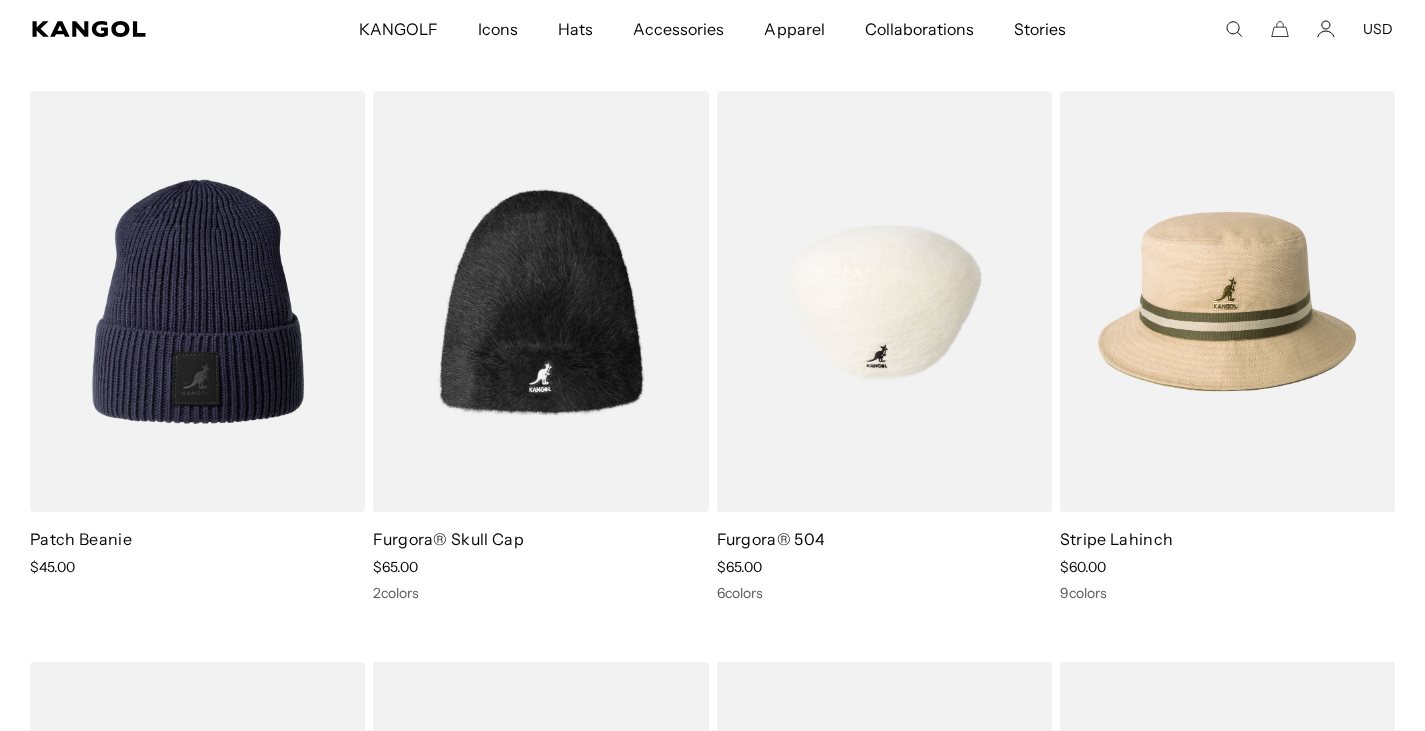 scroll, scrollTop: 0, scrollLeft: 0, axis: both 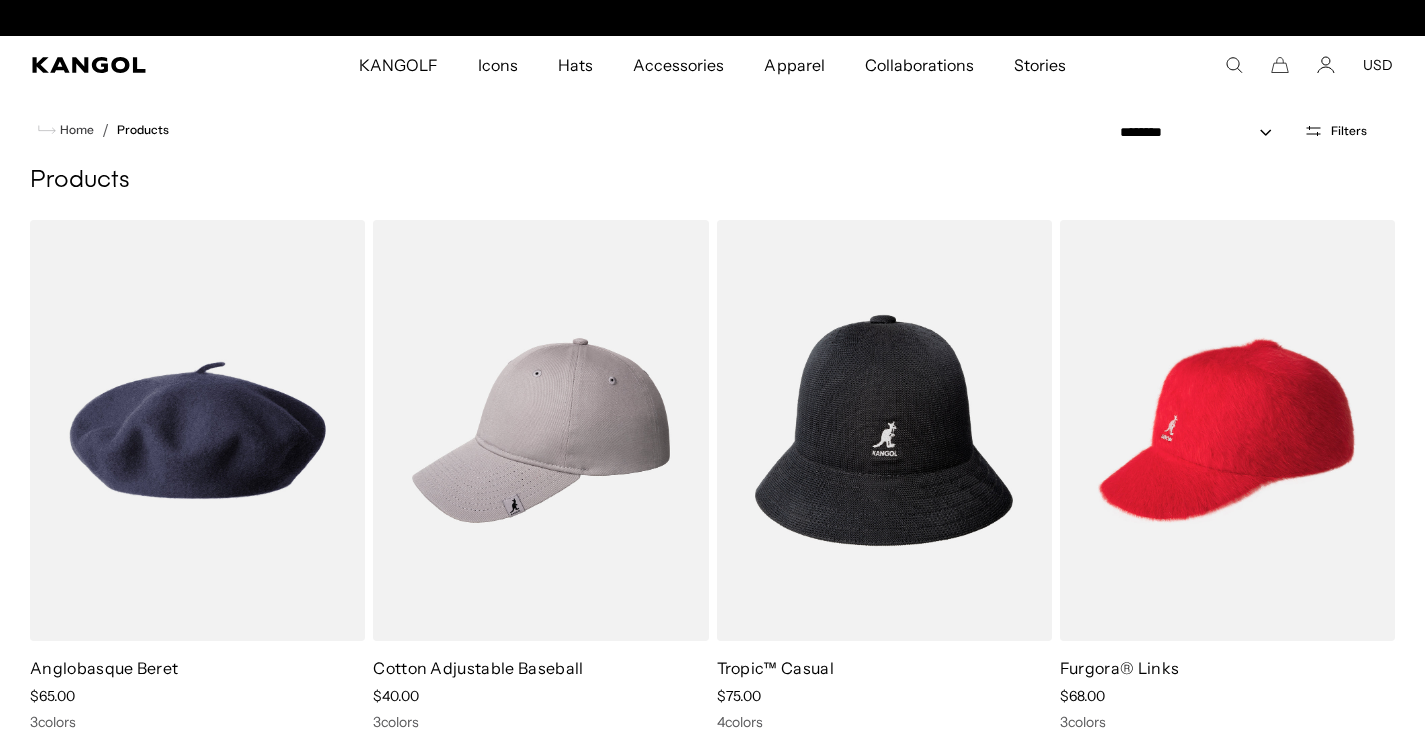 click 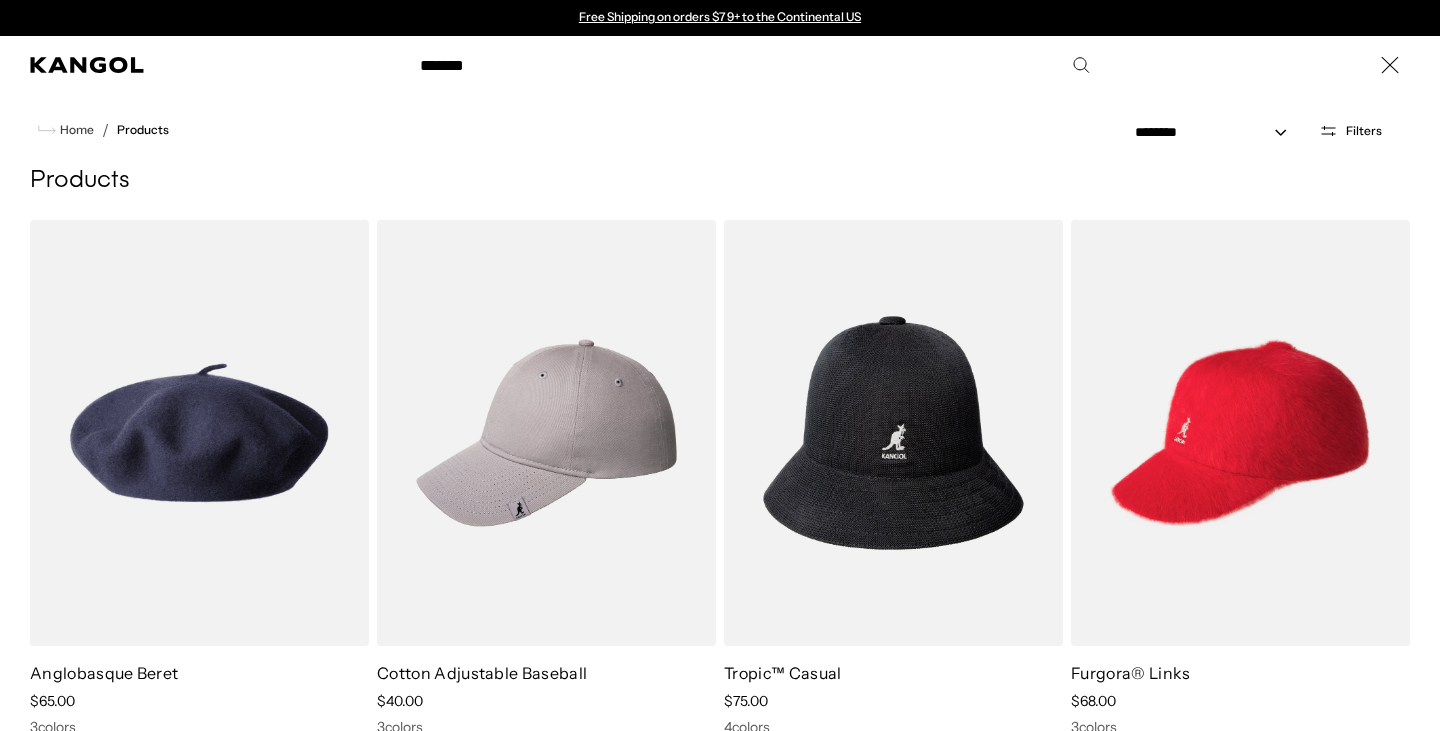 type on "*******" 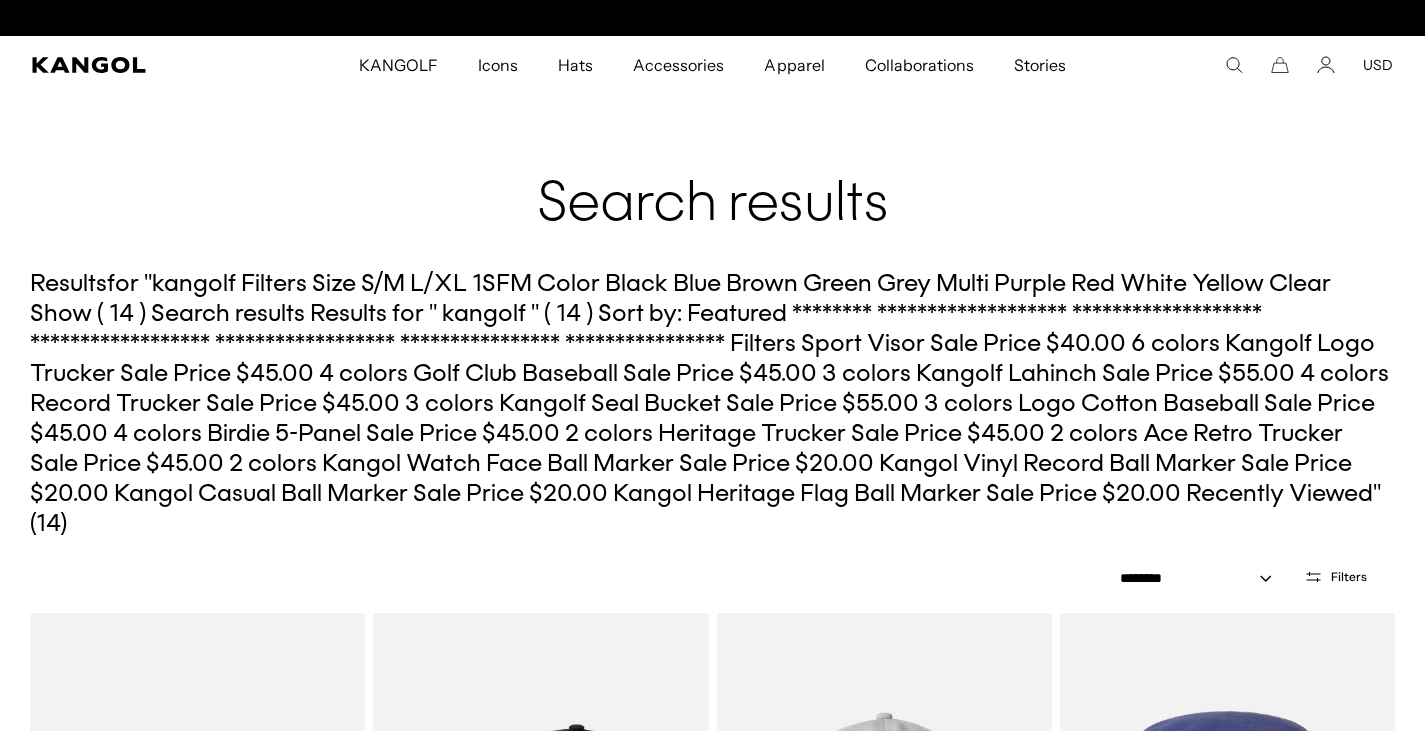 scroll, scrollTop: 0, scrollLeft: 0, axis: both 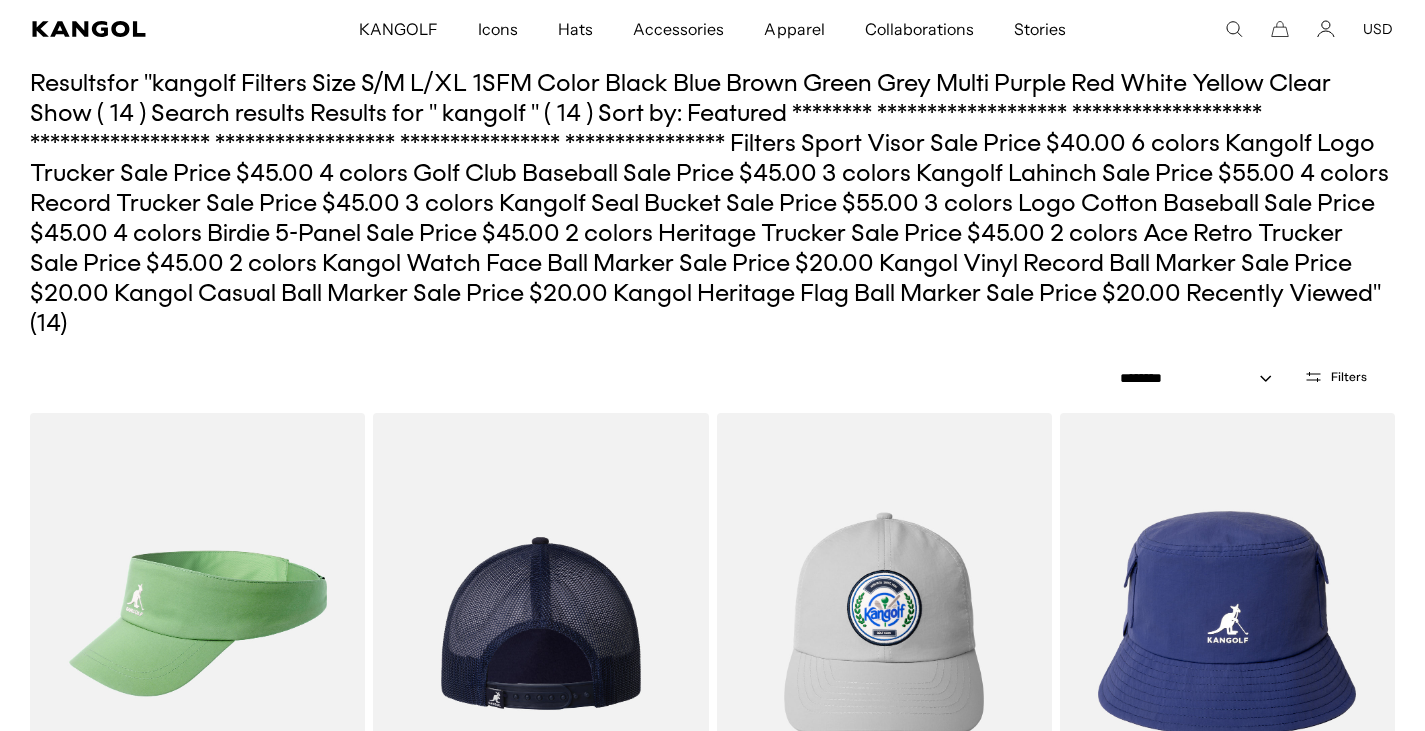 click at bounding box center (540, 623) 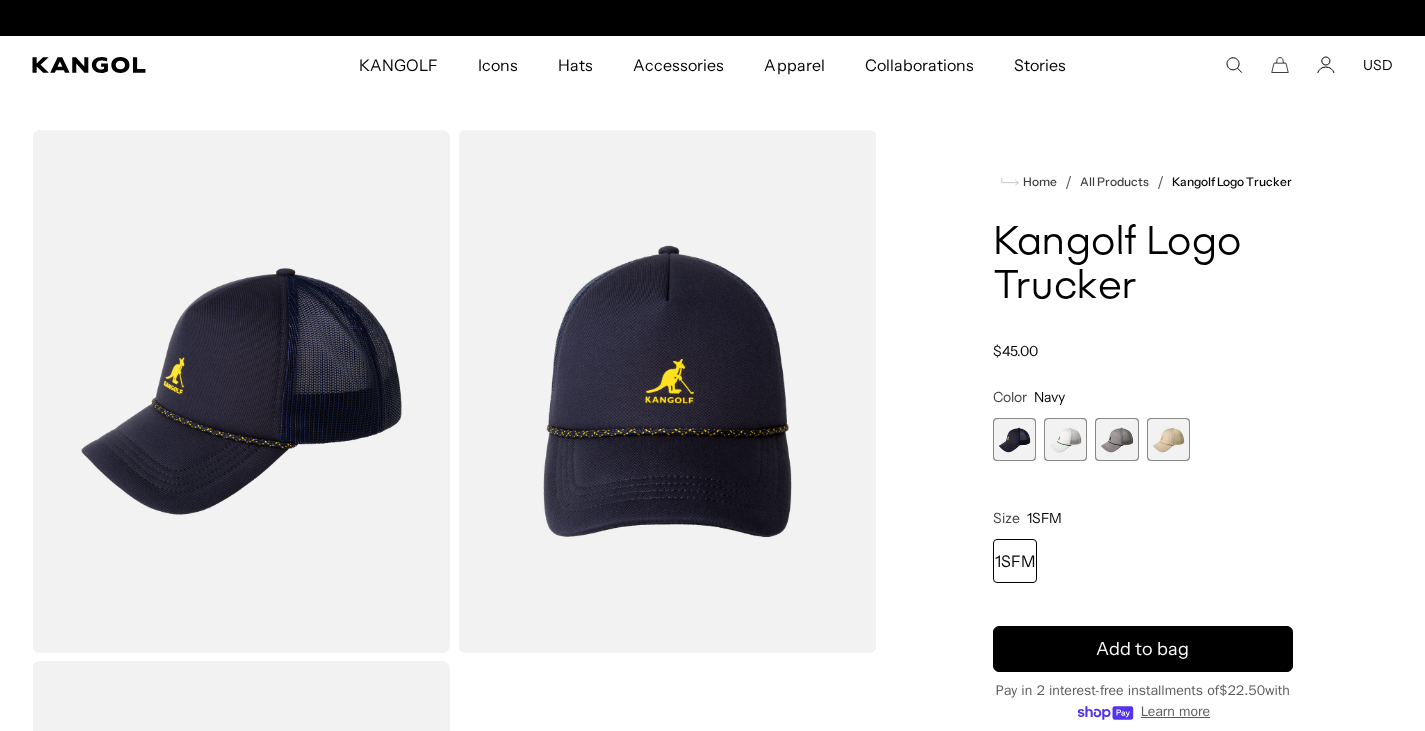 scroll, scrollTop: 0, scrollLeft: 0, axis: both 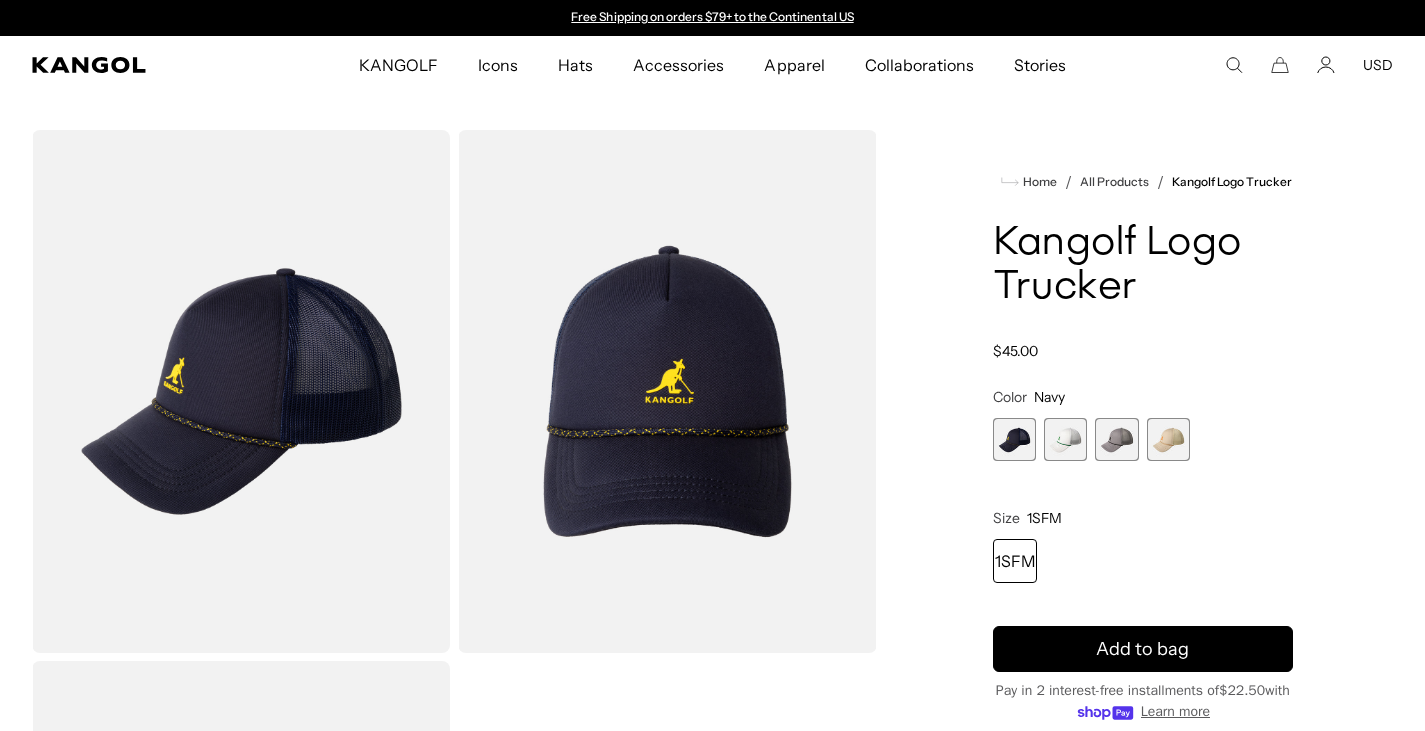 click at bounding box center (1065, 439) 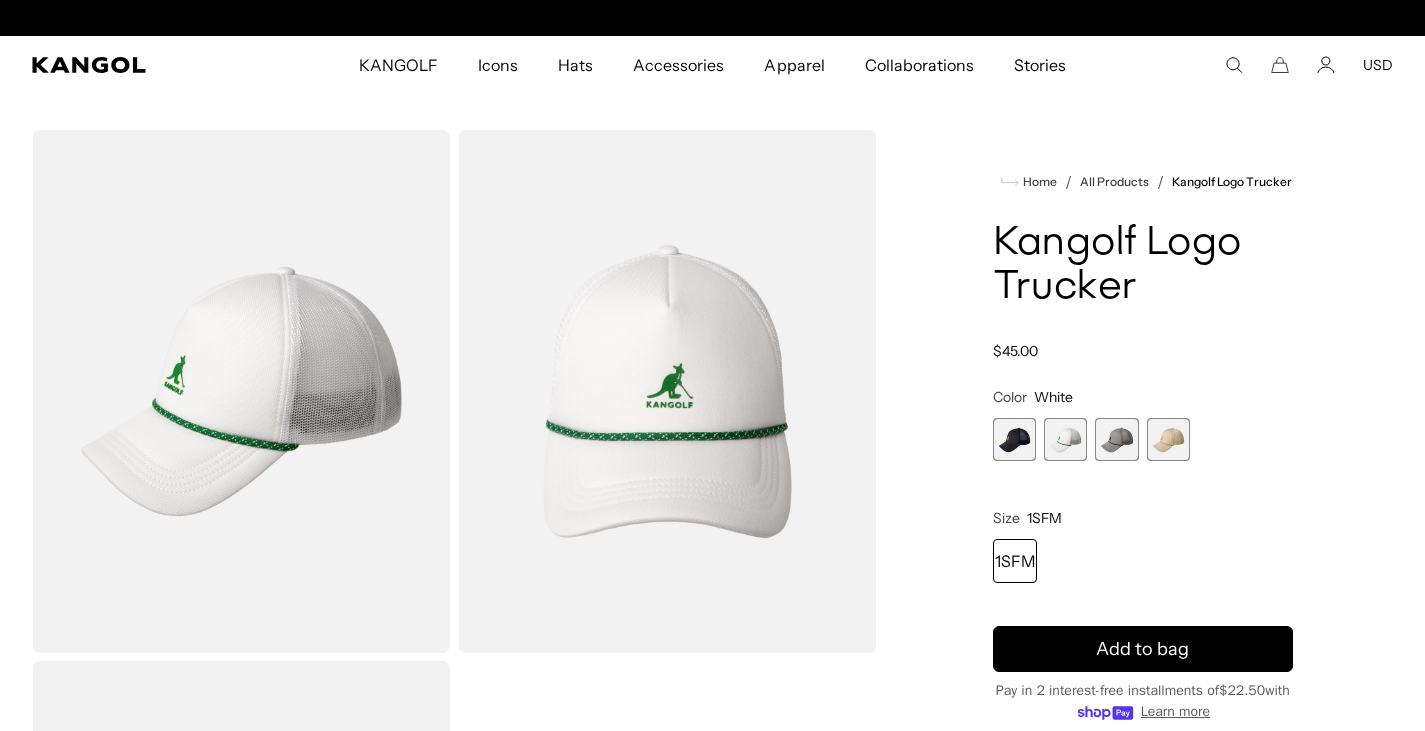 scroll, scrollTop: 0, scrollLeft: 412, axis: horizontal 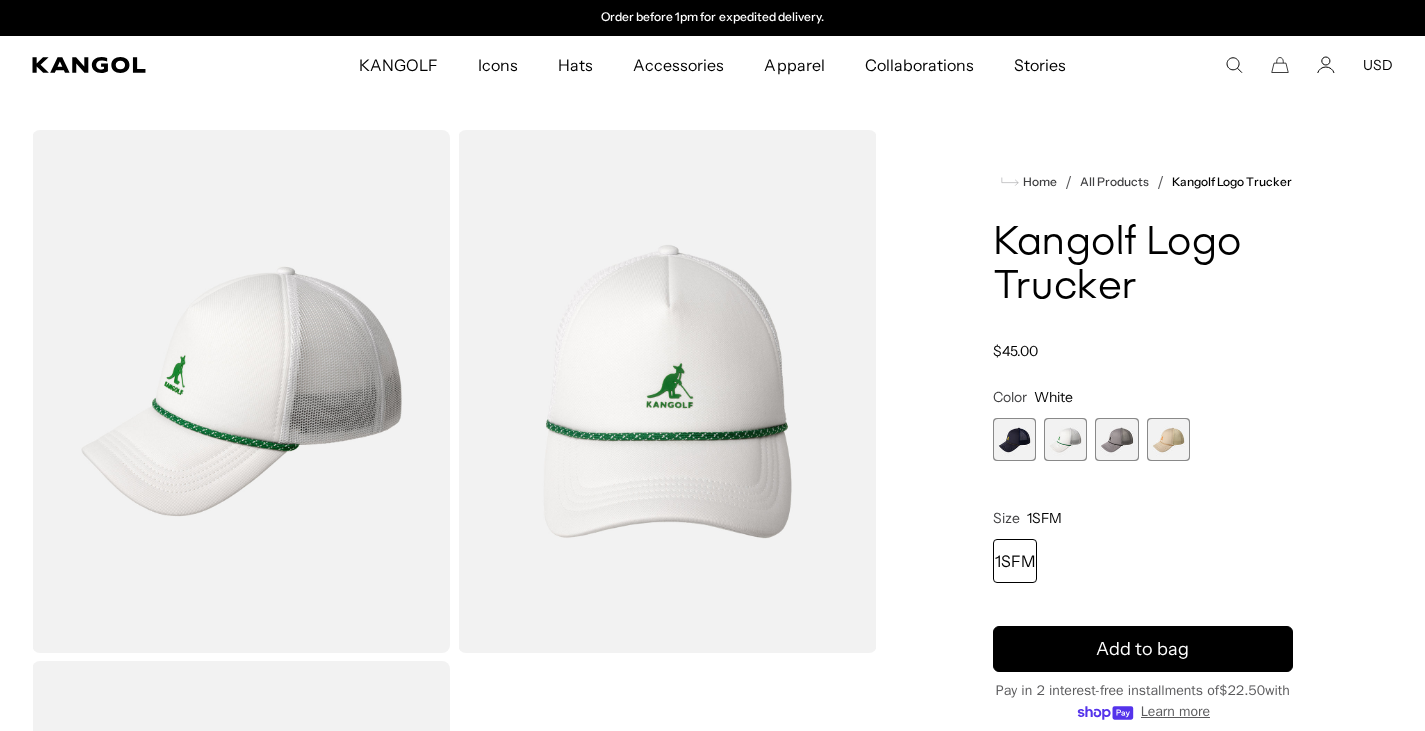 click at bounding box center (1116, 439) 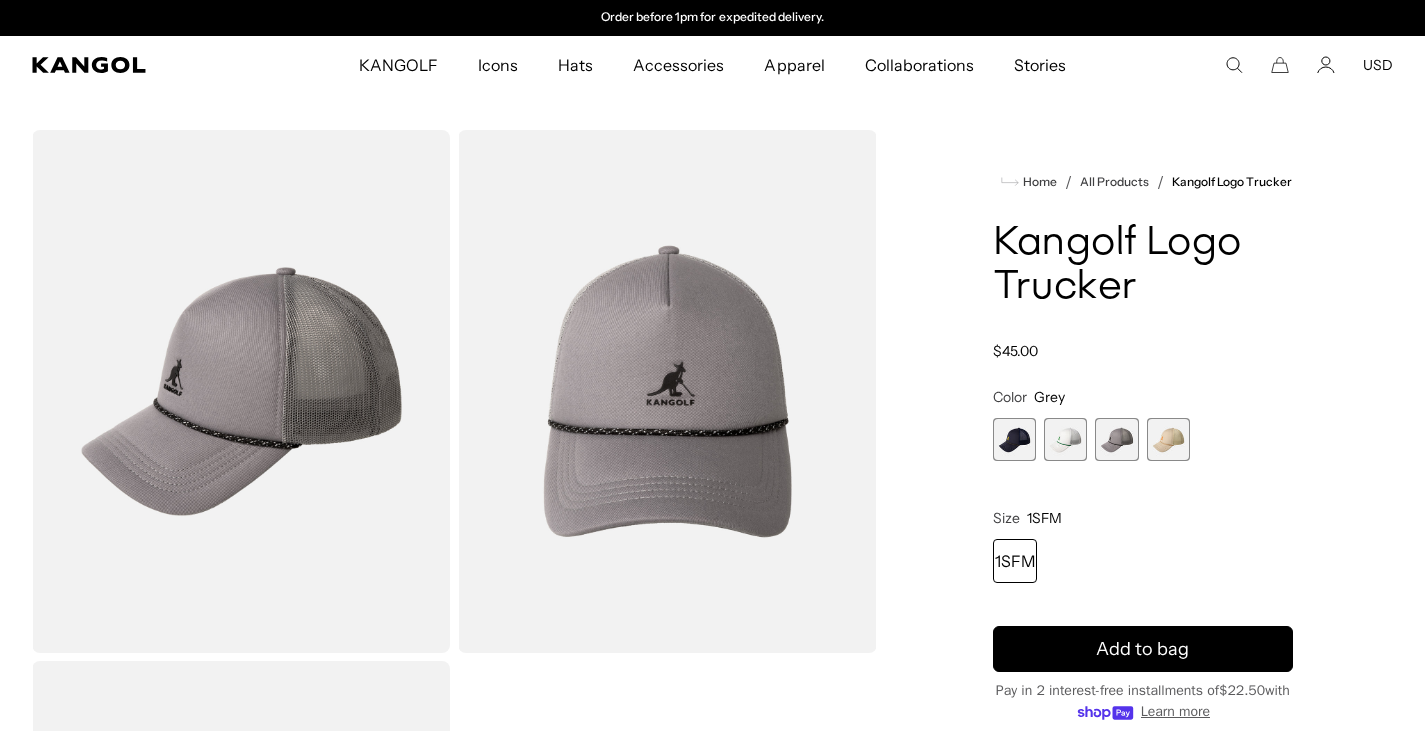 click at bounding box center [1168, 439] 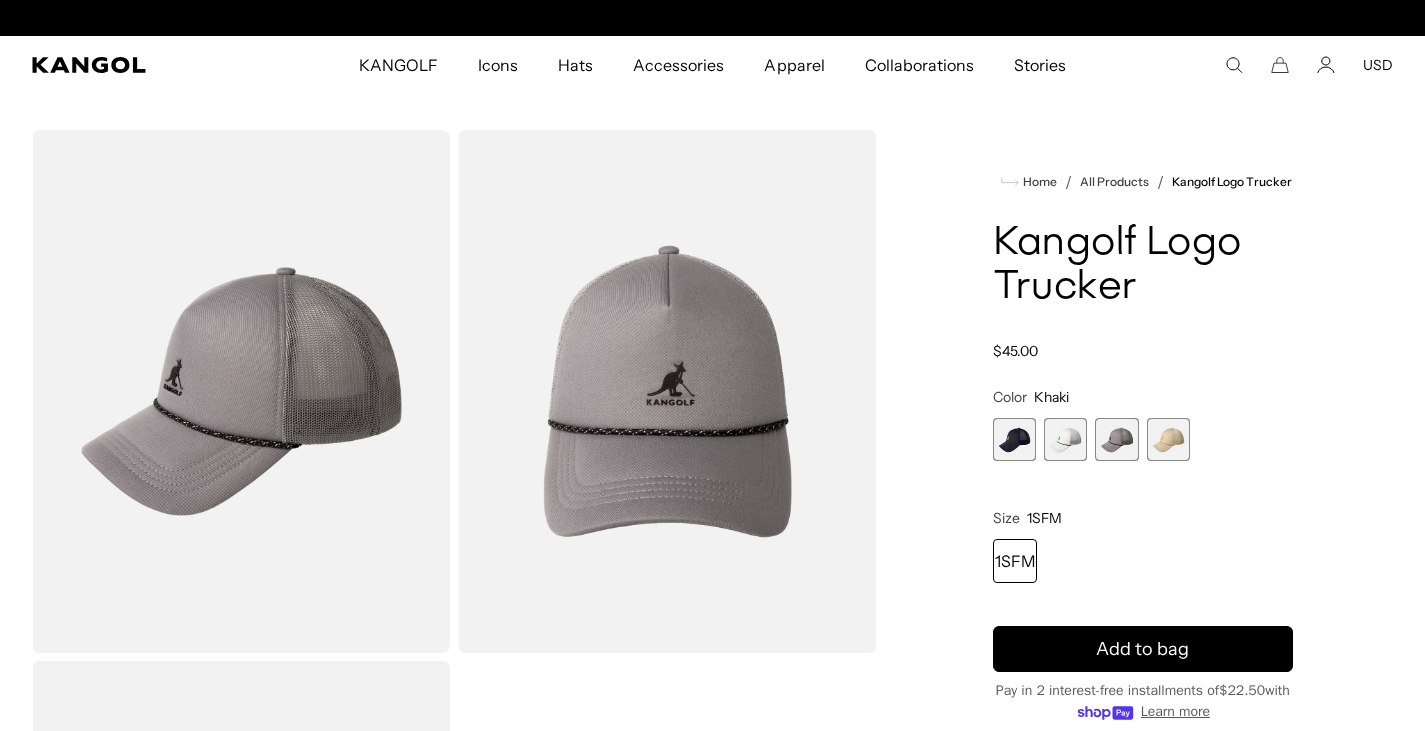 scroll, scrollTop: 0, scrollLeft: 0, axis: both 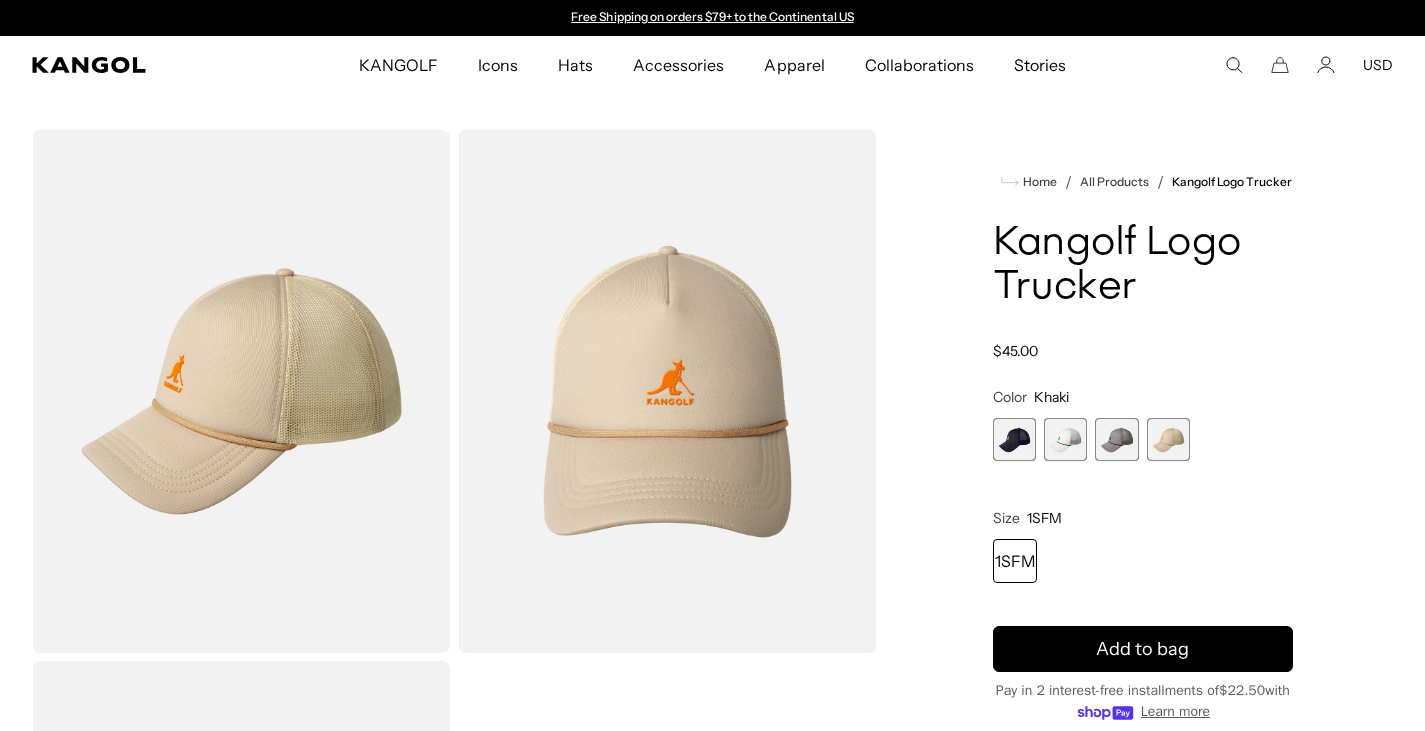 click at bounding box center [1116, 439] 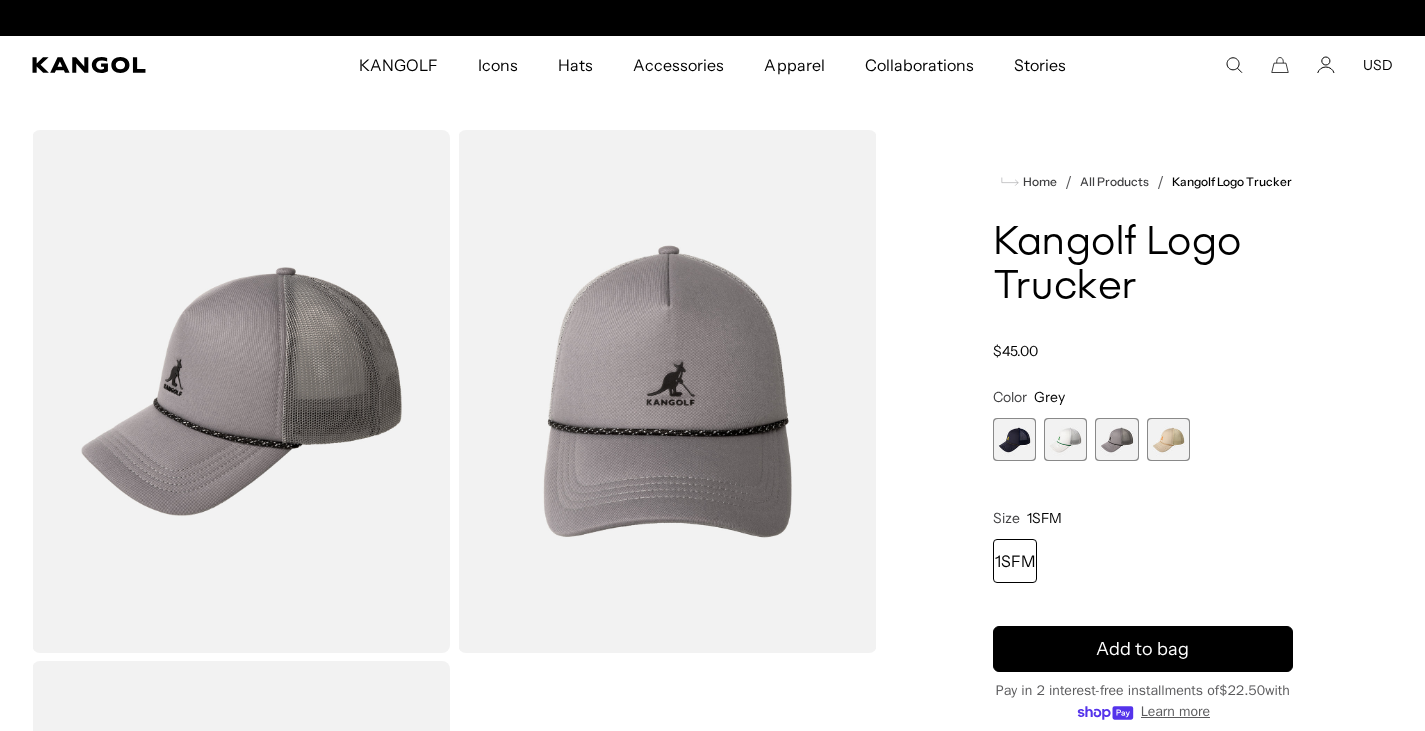 click at bounding box center [1065, 439] 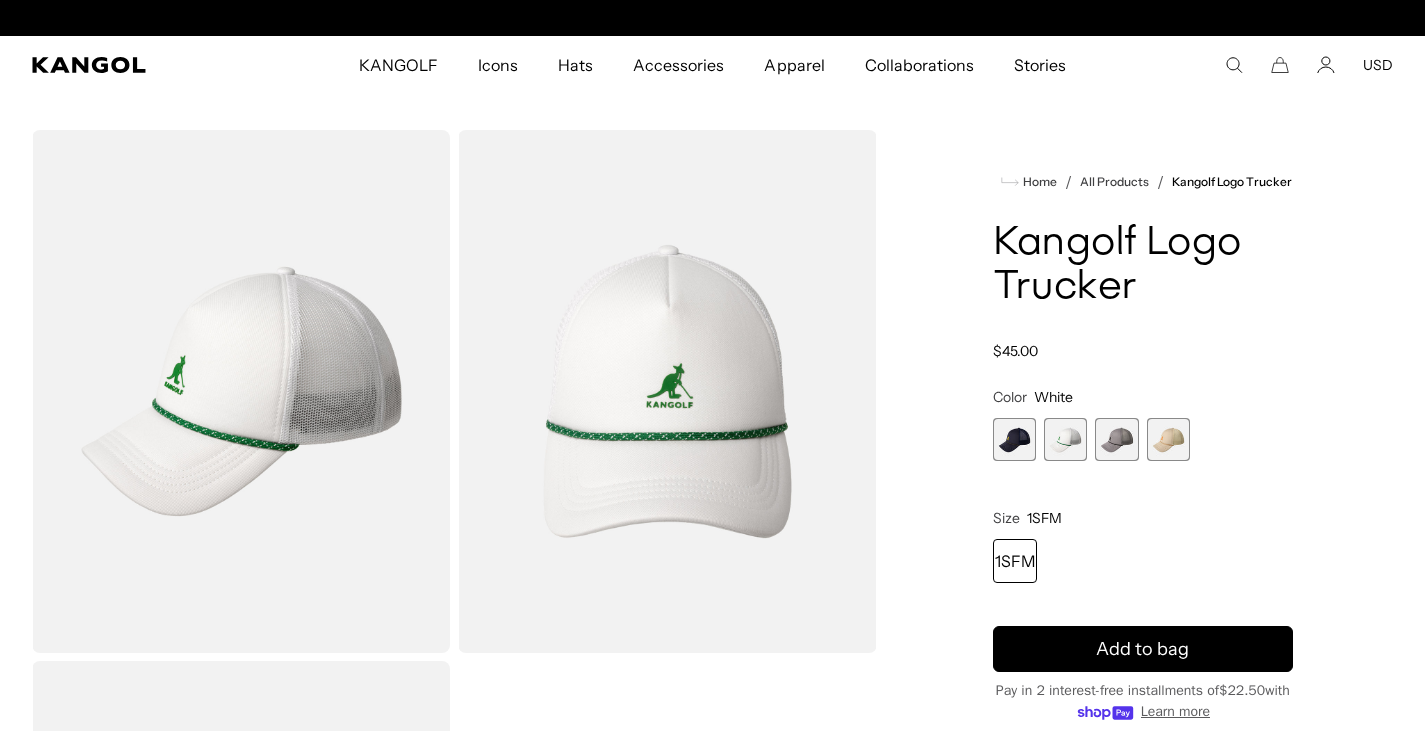 scroll, scrollTop: 0, scrollLeft: 0, axis: both 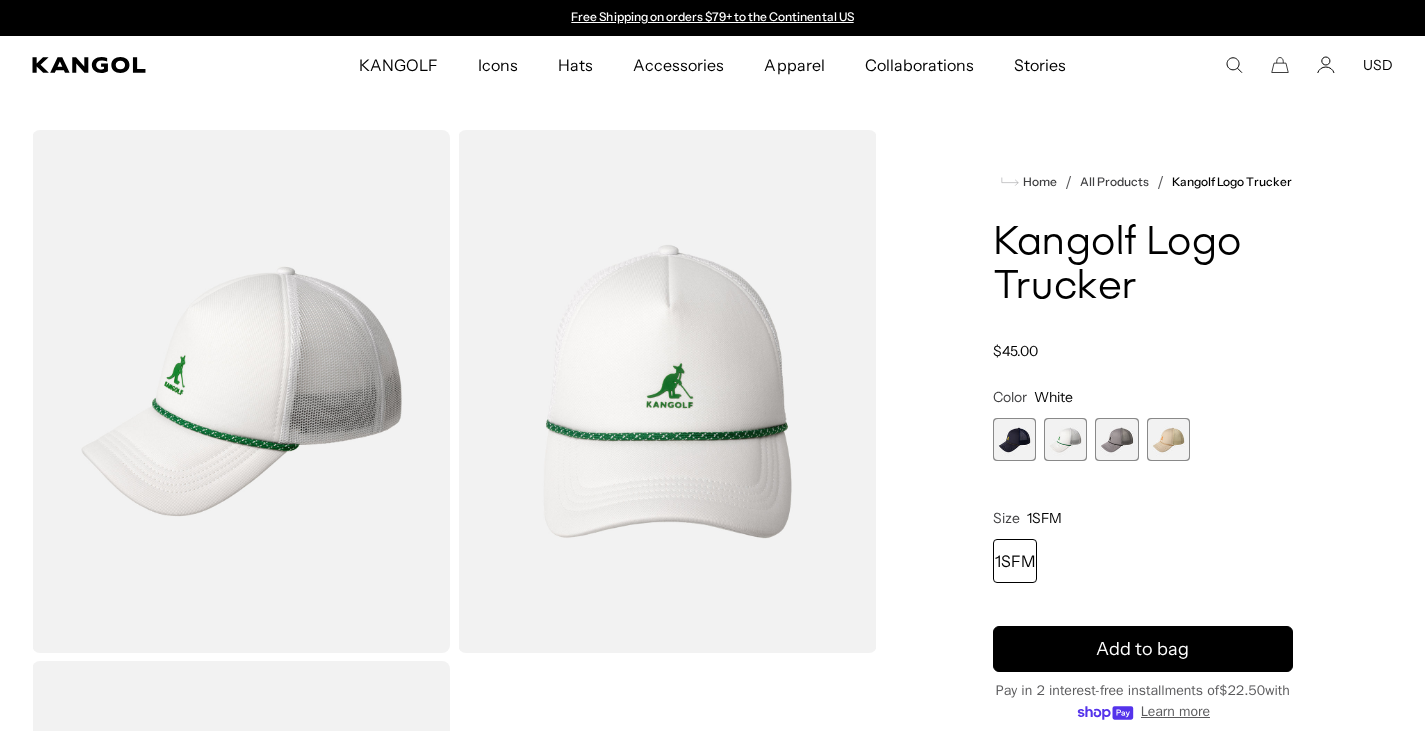 click at bounding box center [1014, 439] 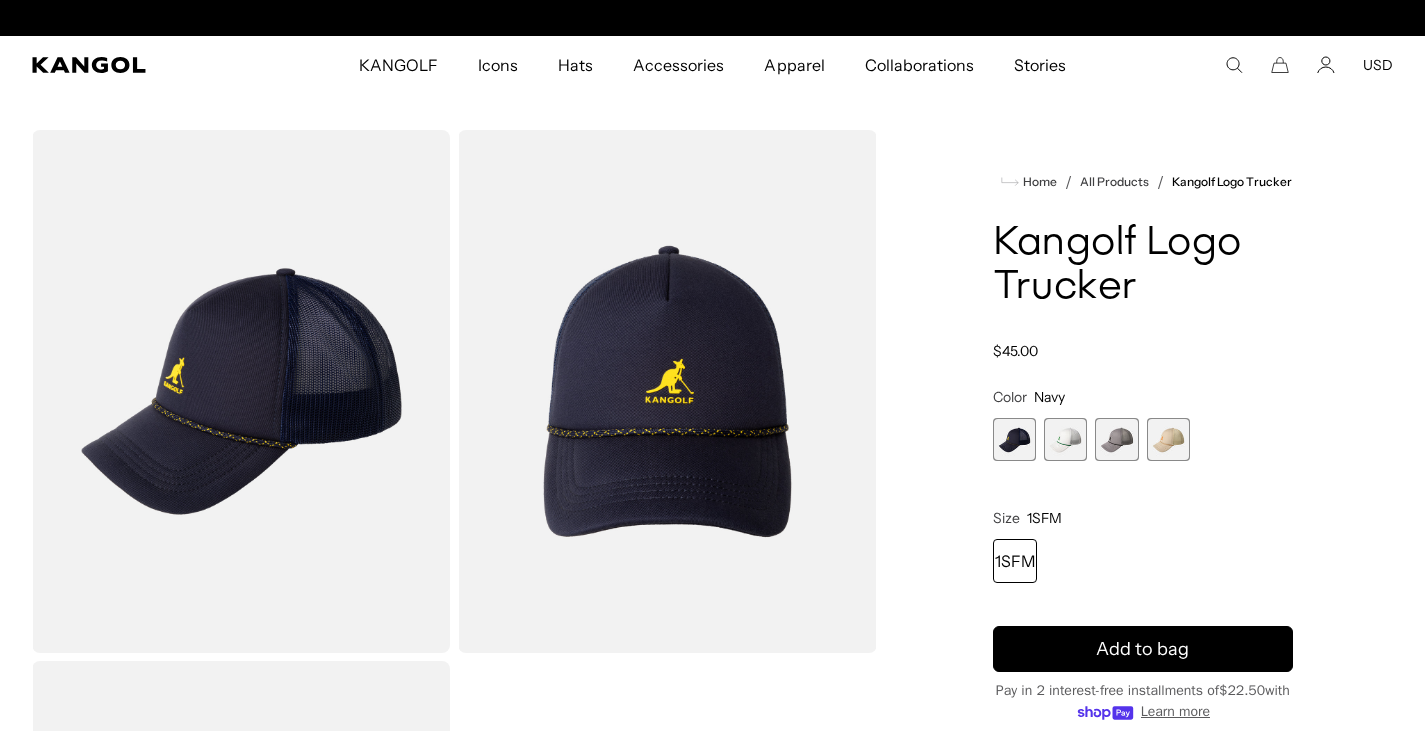 scroll, scrollTop: 0, scrollLeft: 412, axis: horizontal 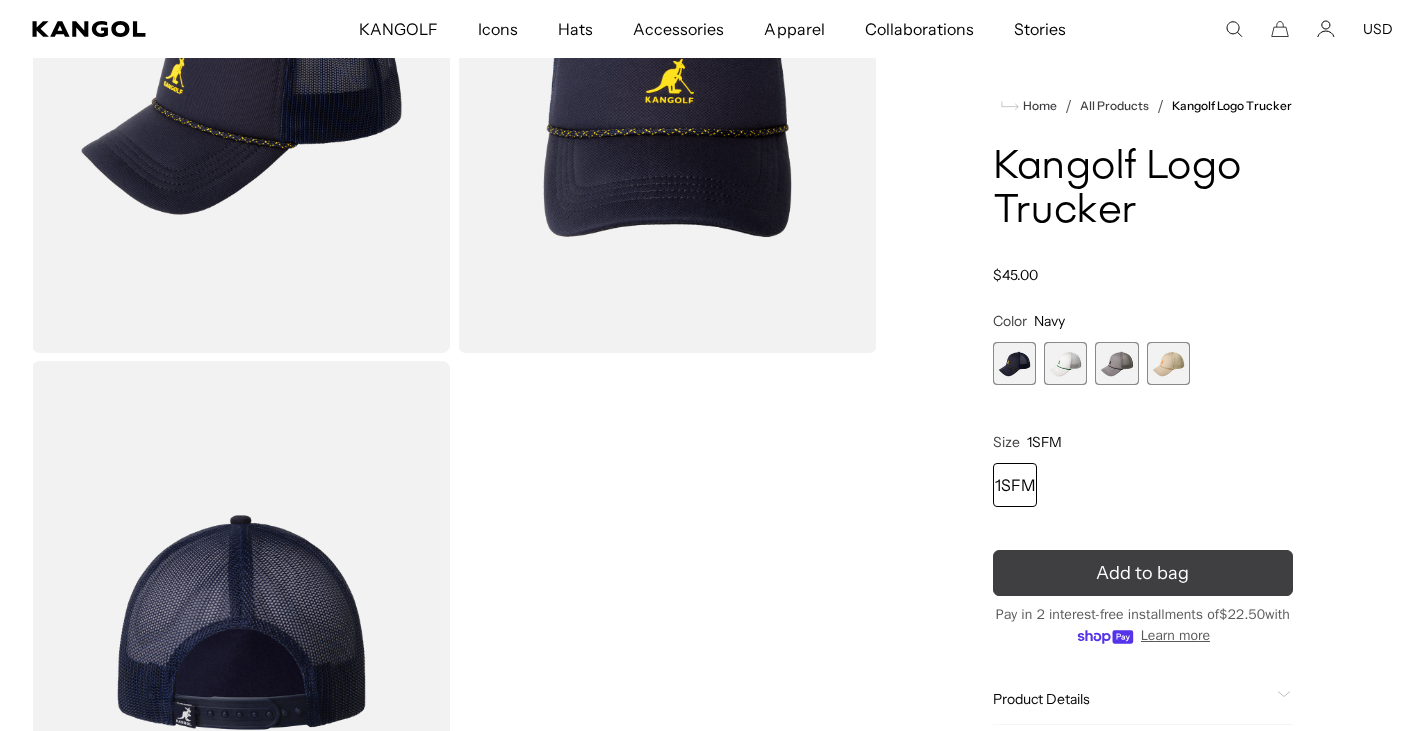 click on "Add to bag" at bounding box center [1142, 573] 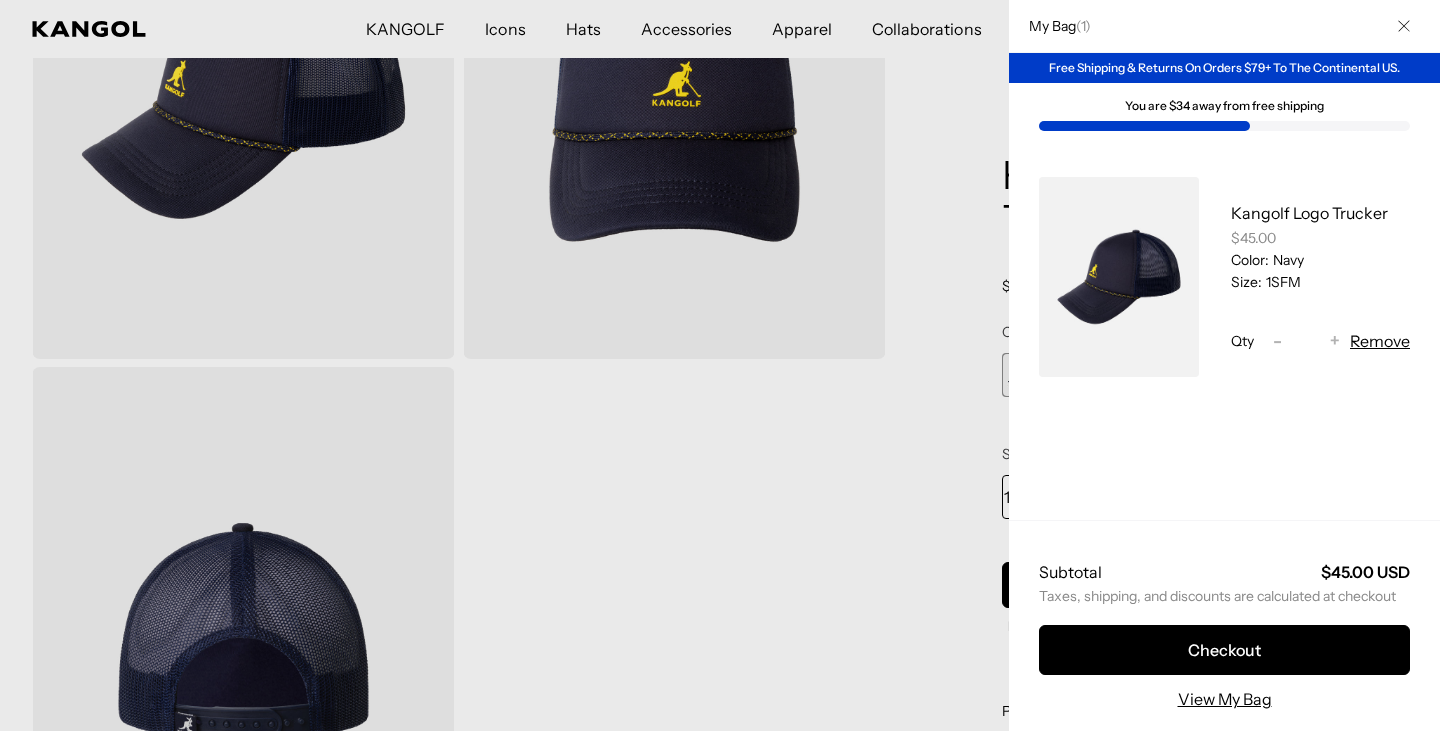 scroll, scrollTop: 0, scrollLeft: 412, axis: horizontal 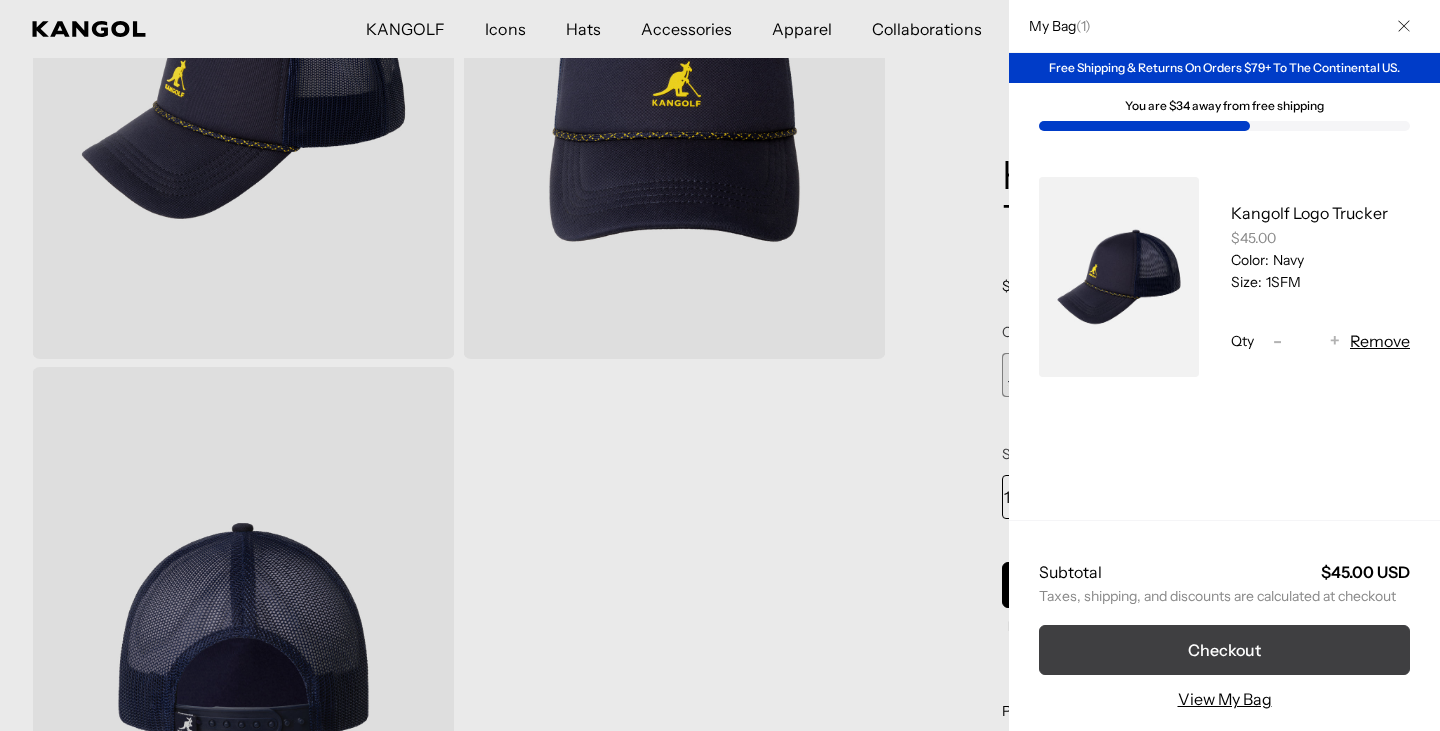 click on "Checkout" at bounding box center [1224, 650] 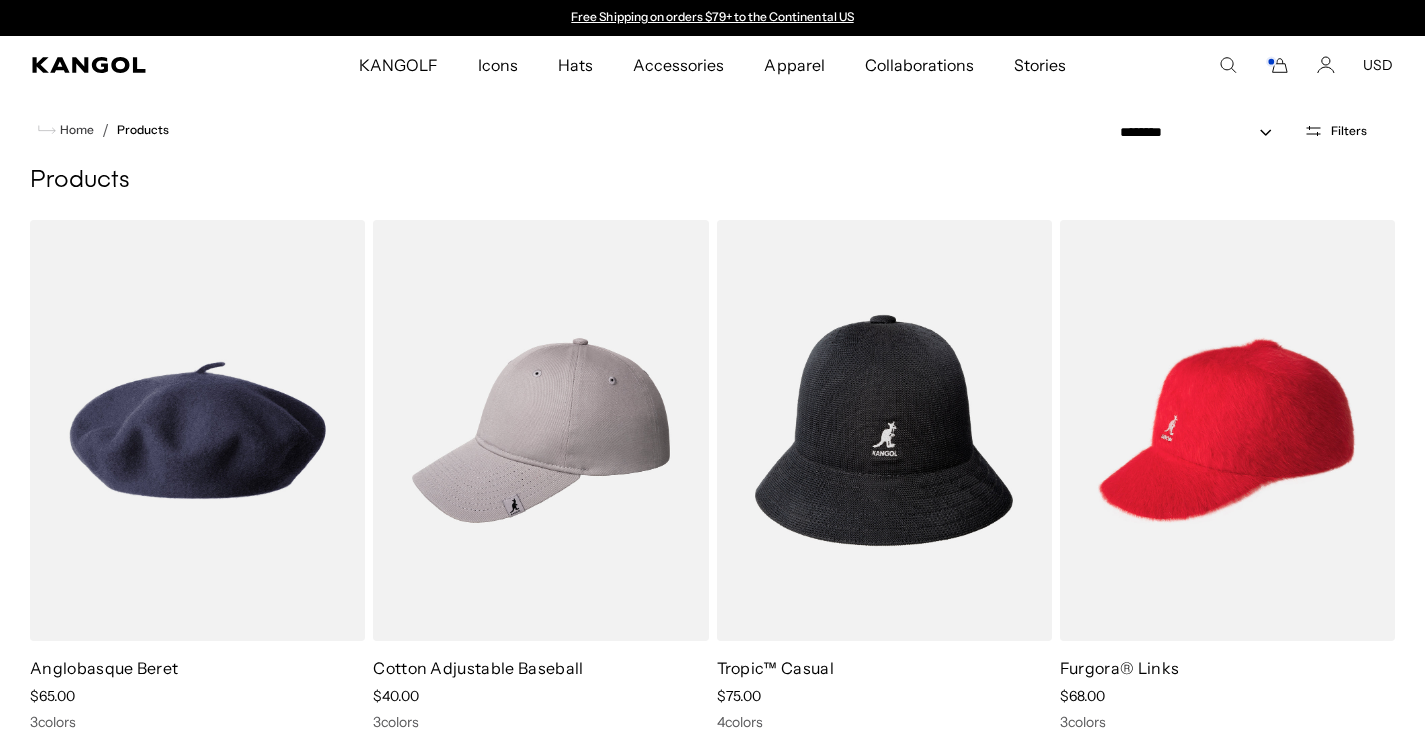 scroll, scrollTop: 0, scrollLeft: 0, axis: both 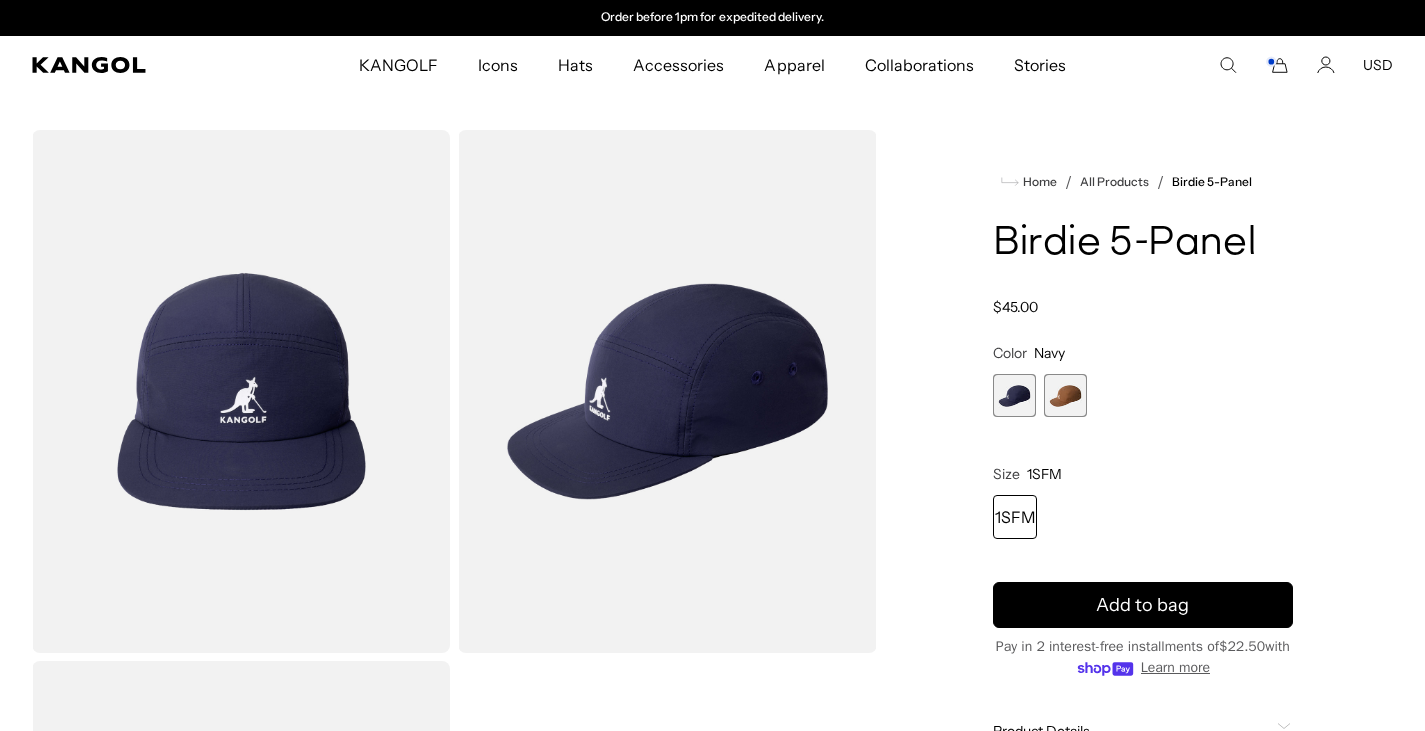 click at bounding box center (1065, 395) 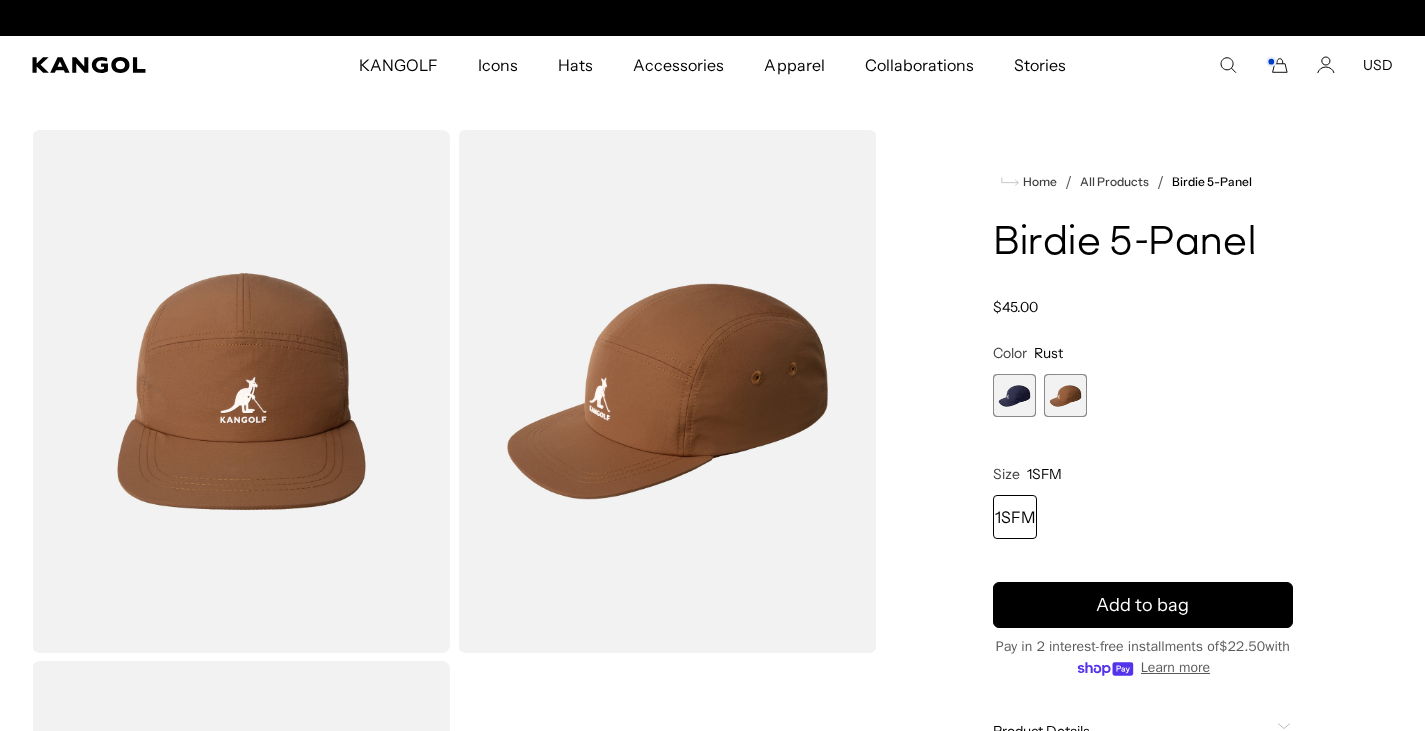 scroll, scrollTop: 0, scrollLeft: 0, axis: both 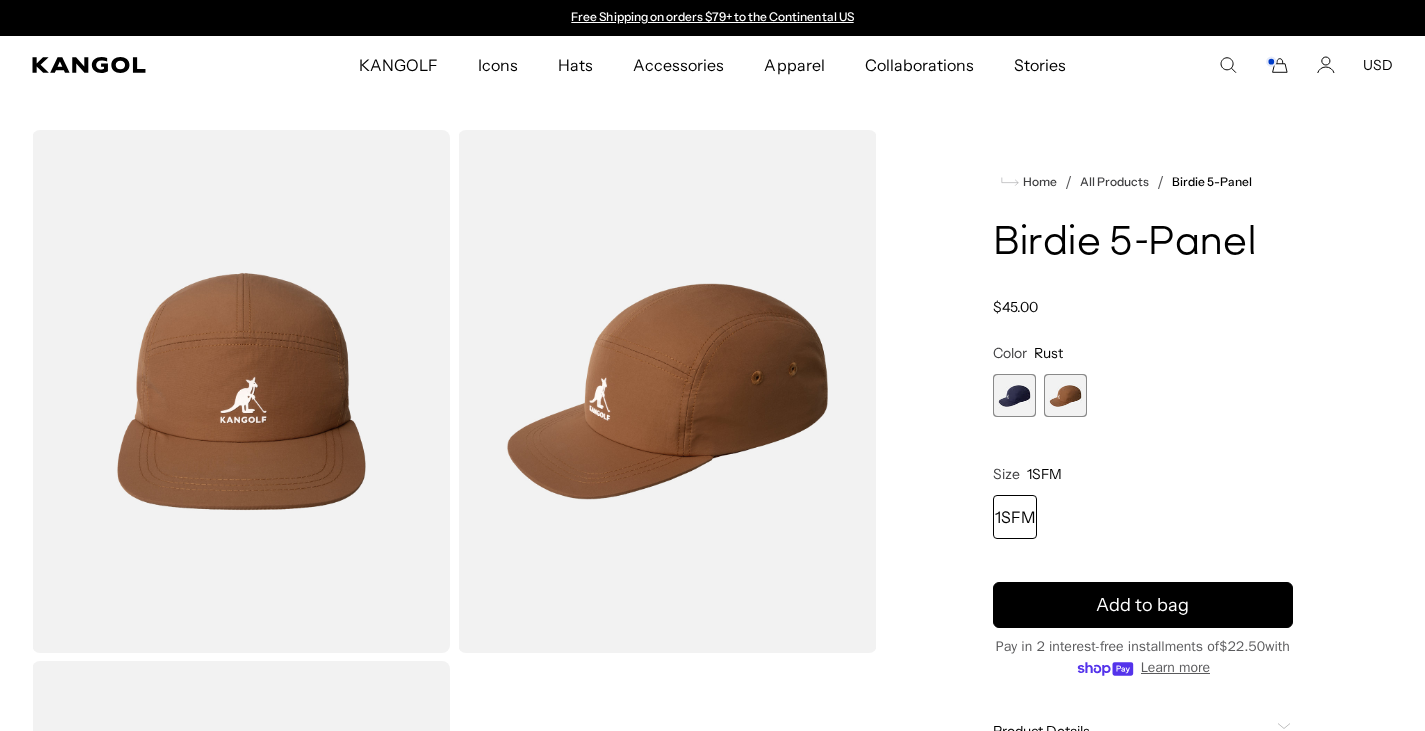 click at bounding box center [1014, 395] 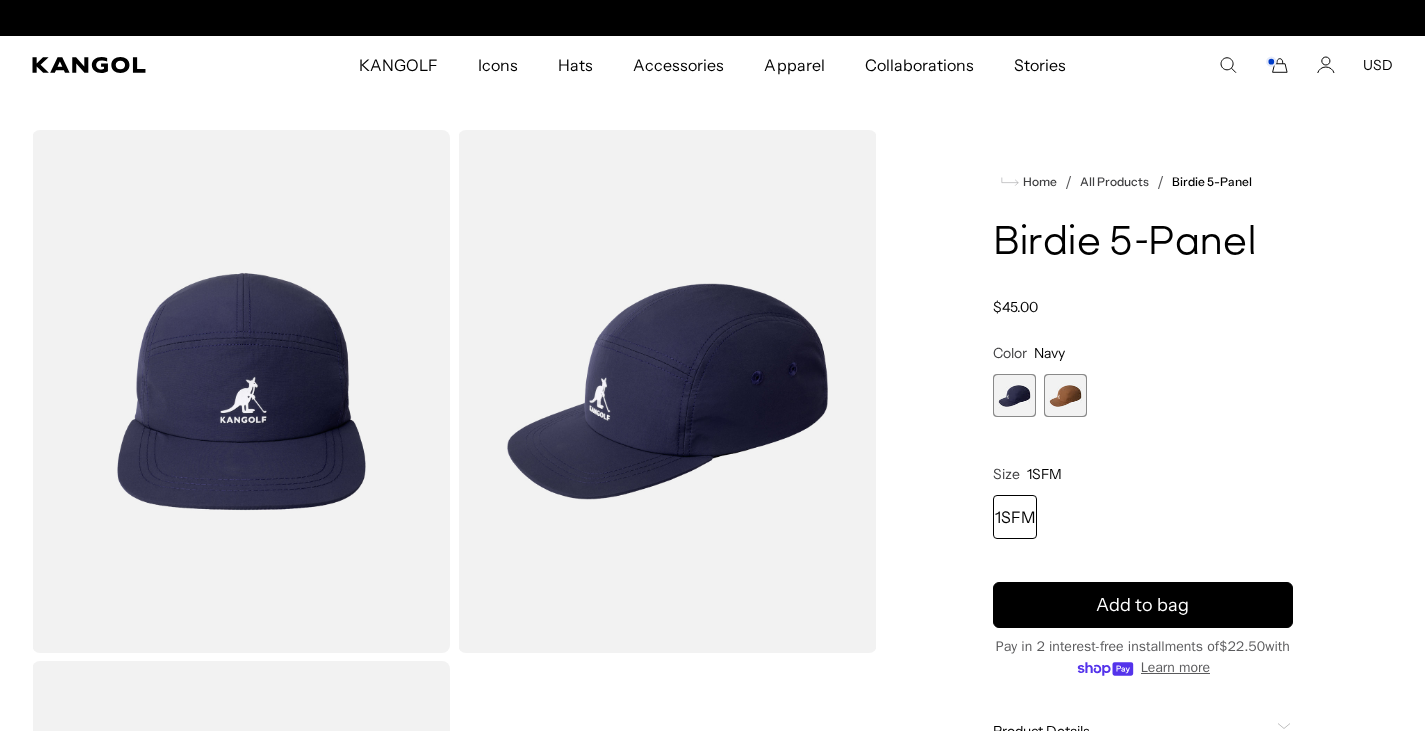 scroll, scrollTop: 0, scrollLeft: 0, axis: both 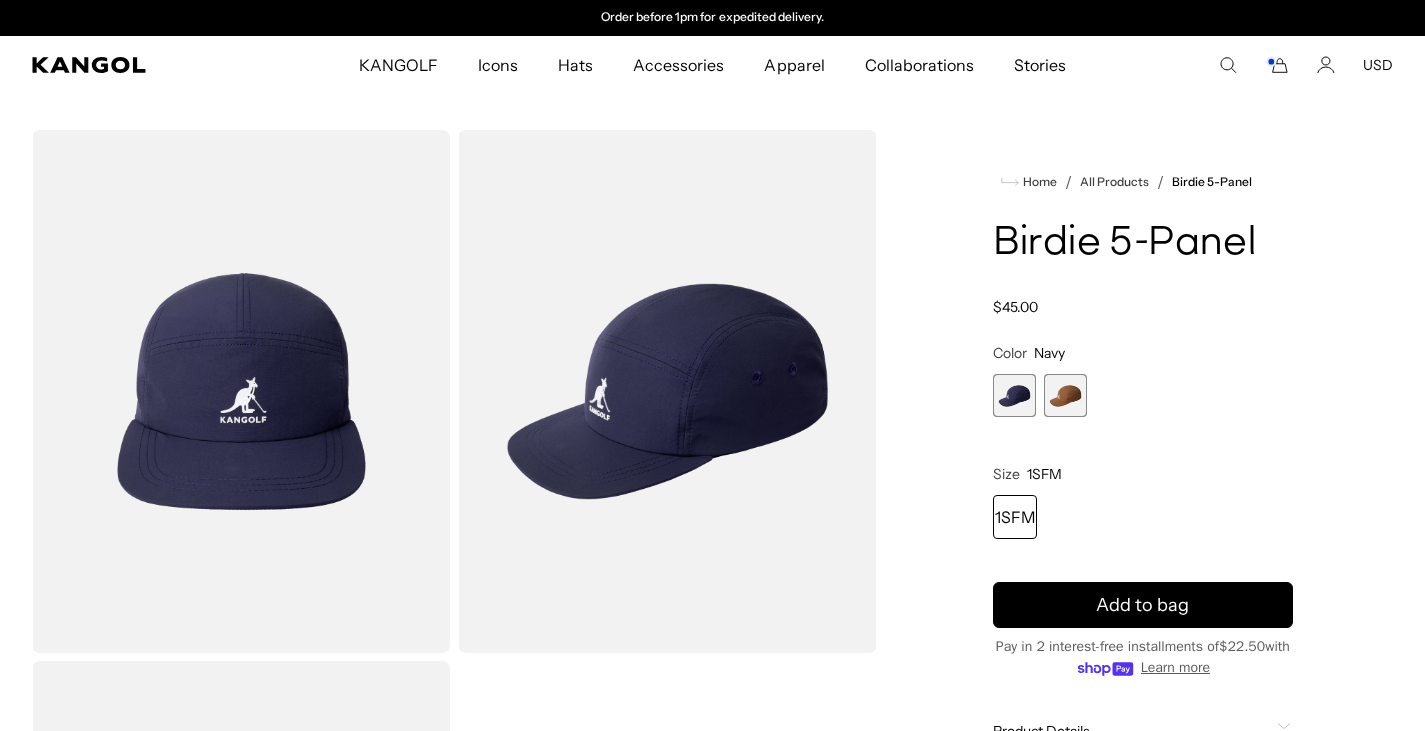 click at bounding box center [1014, 395] 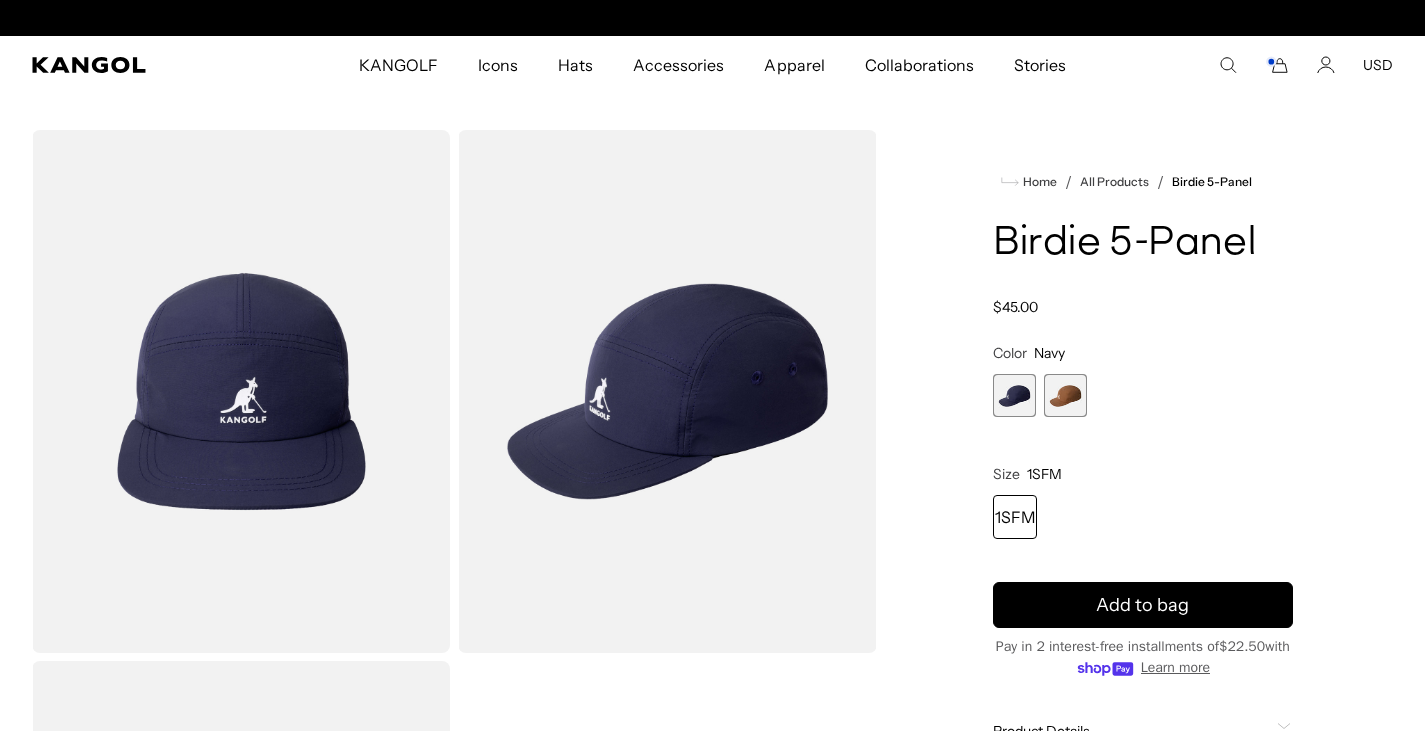 click on "Birdie 5-Panel" at bounding box center [1143, 244] 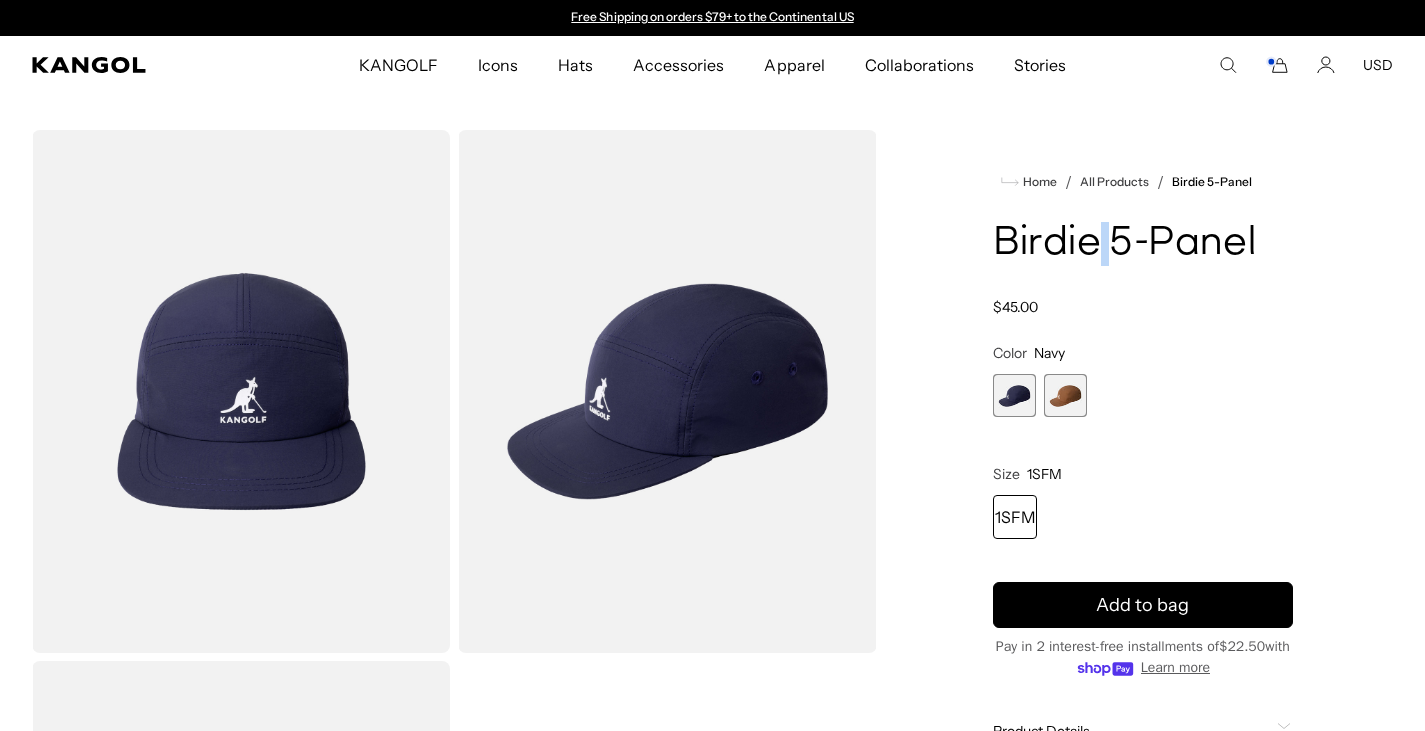 click on "Birdie 5-Panel" at bounding box center [1143, 244] 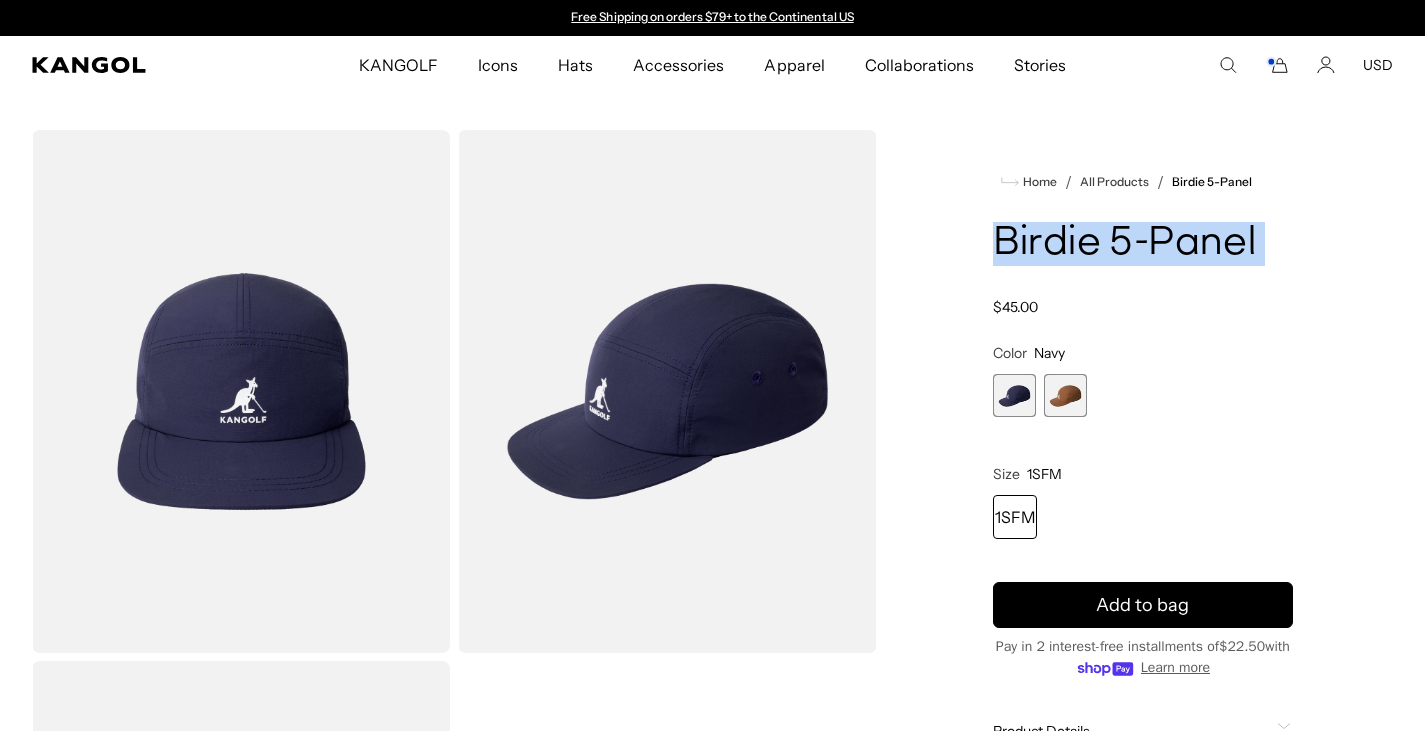 click on "Birdie 5-Panel" at bounding box center [1143, 244] 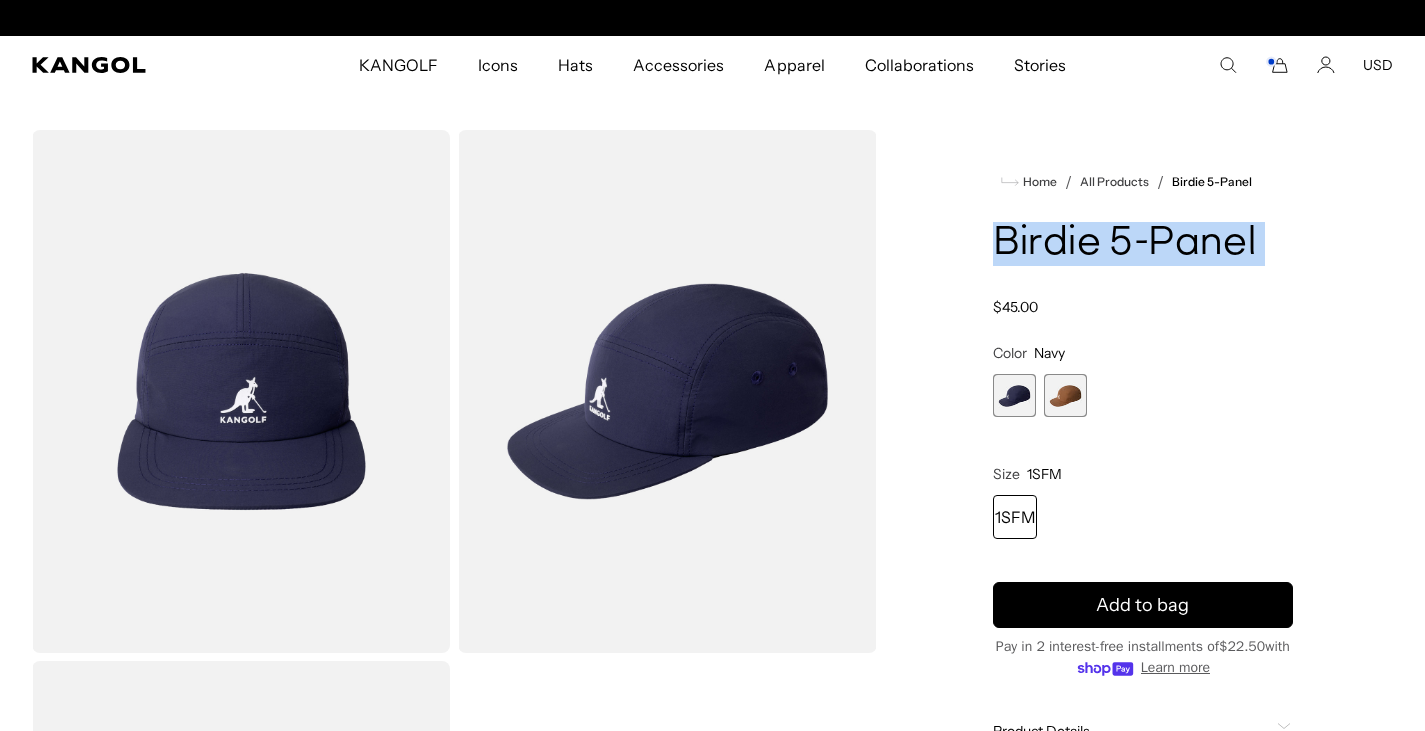 scroll, scrollTop: 0, scrollLeft: 412, axis: horizontal 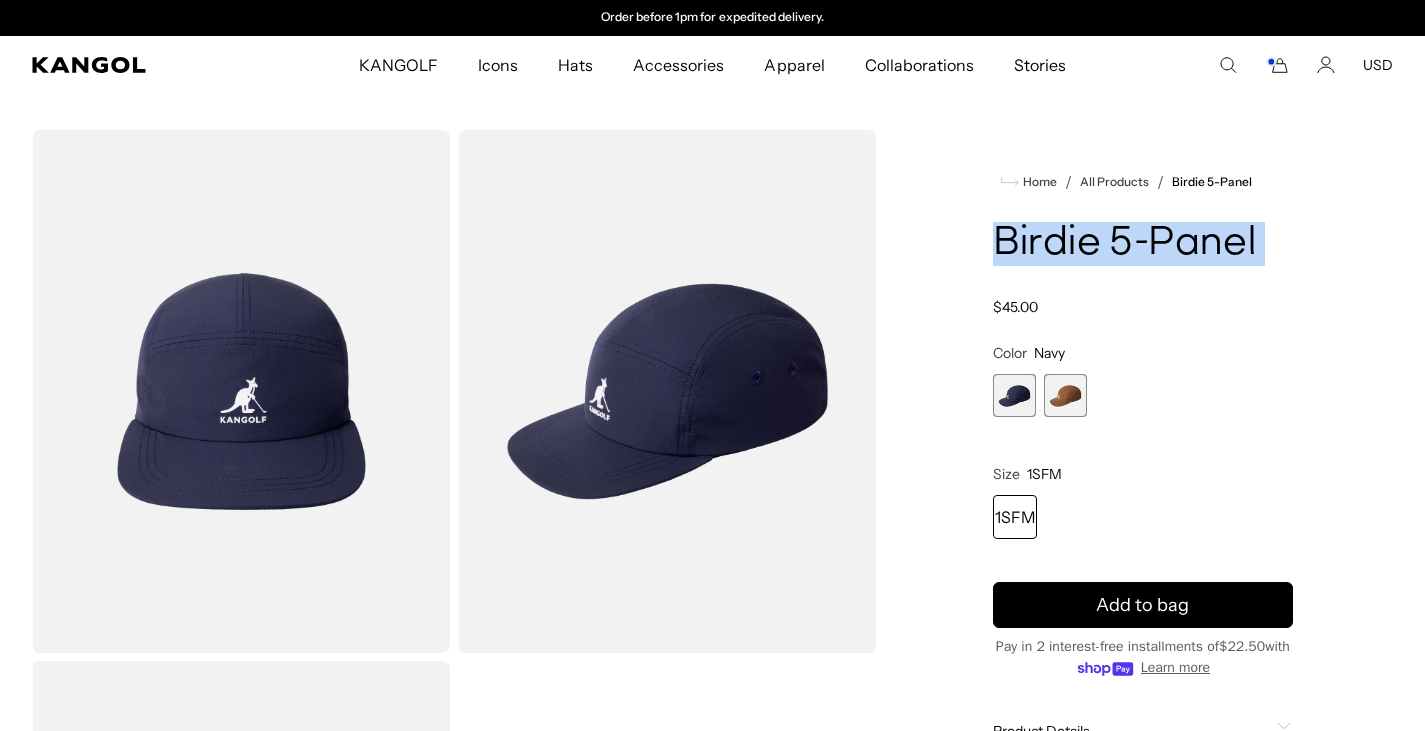 click at bounding box center (1065, 395) 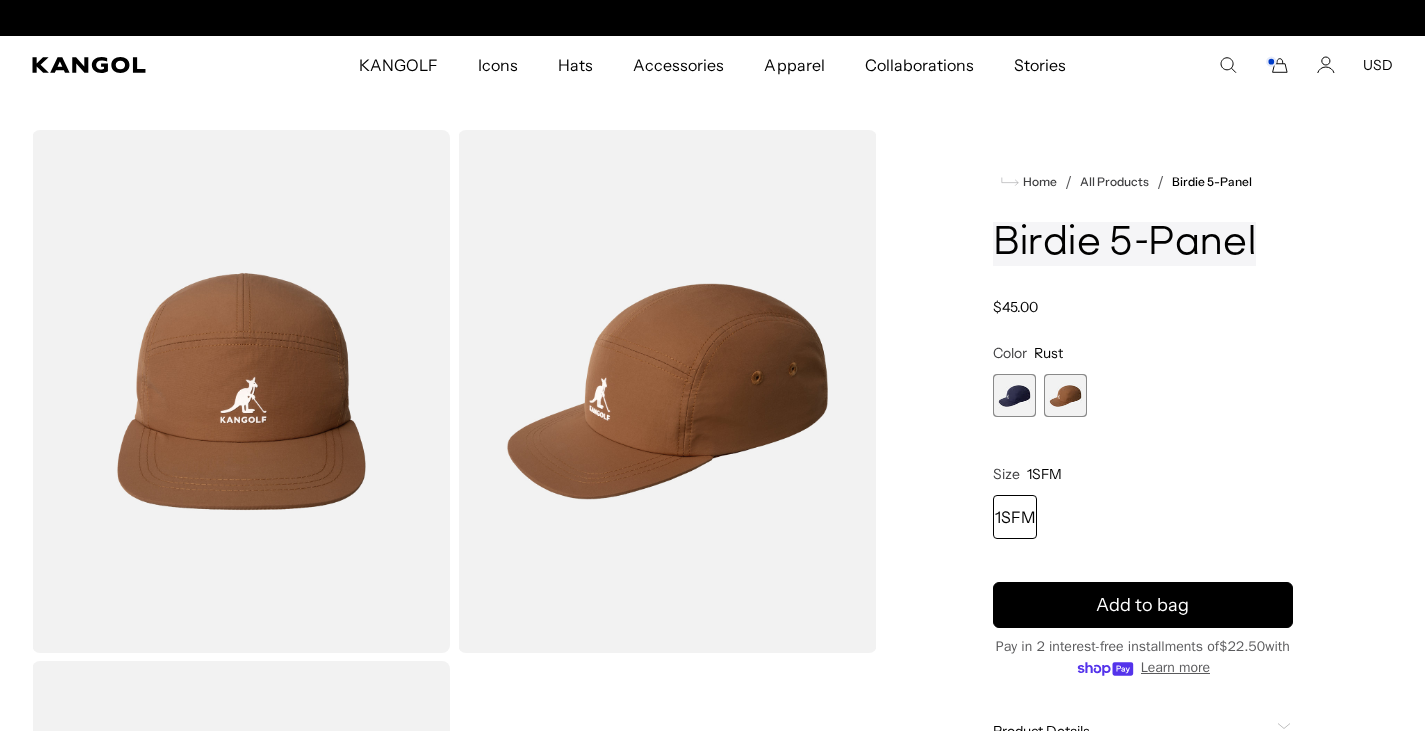 scroll, scrollTop: 0, scrollLeft: 412, axis: horizontal 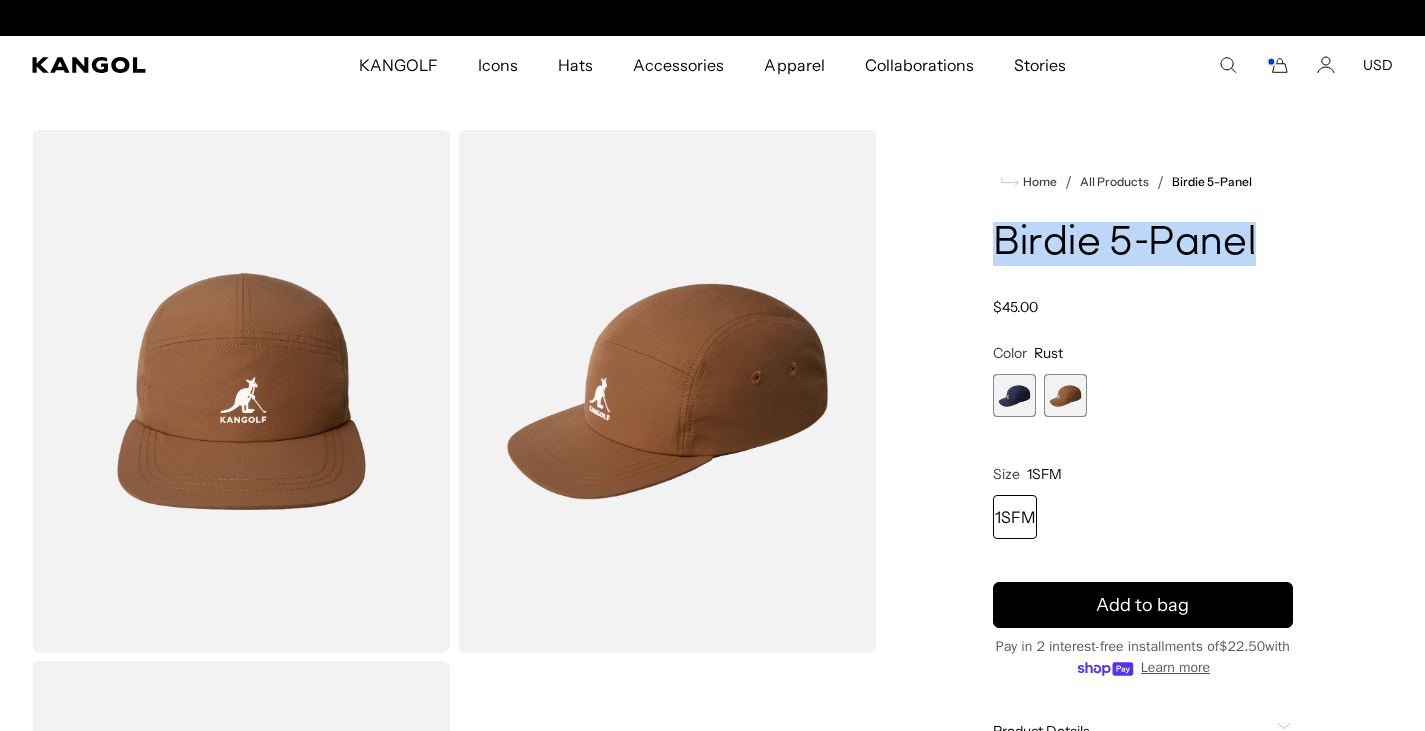 click at bounding box center (1014, 395) 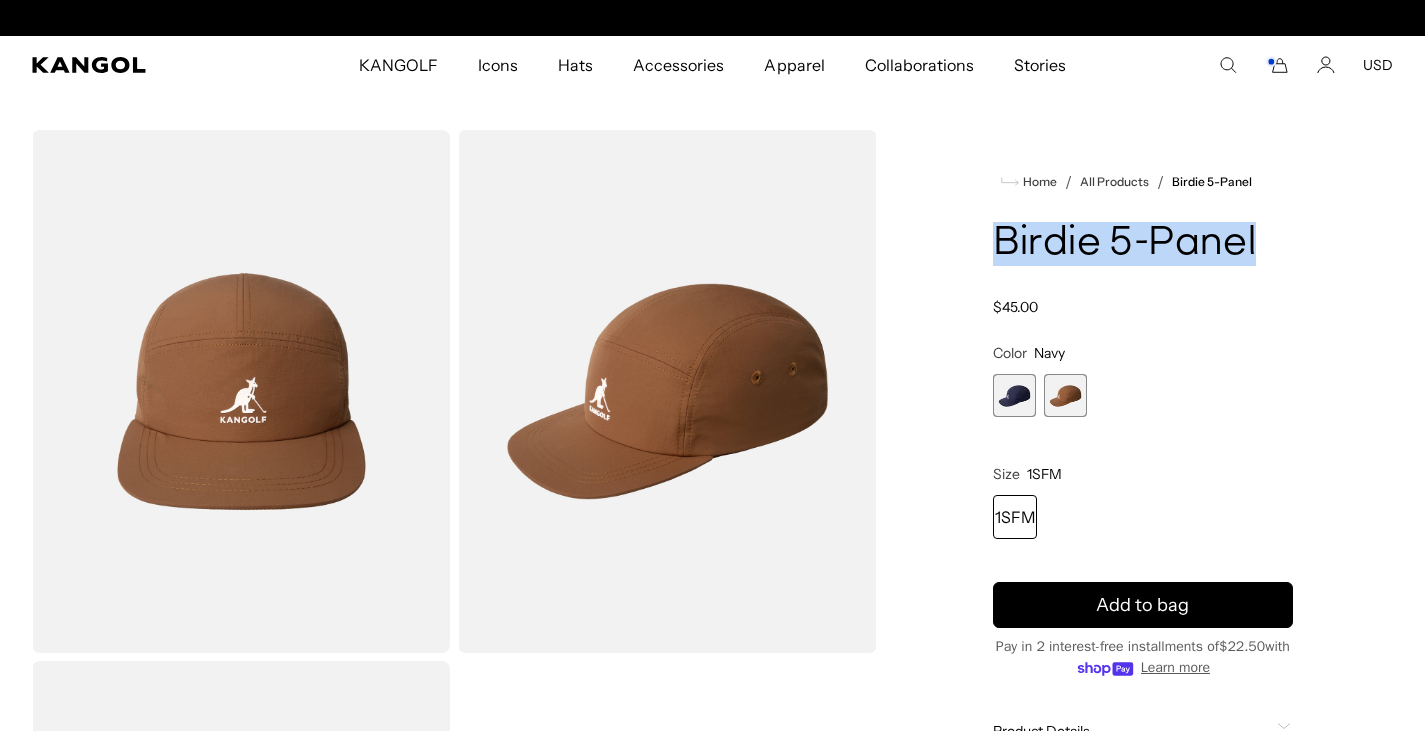 scroll, scrollTop: 0, scrollLeft: 0, axis: both 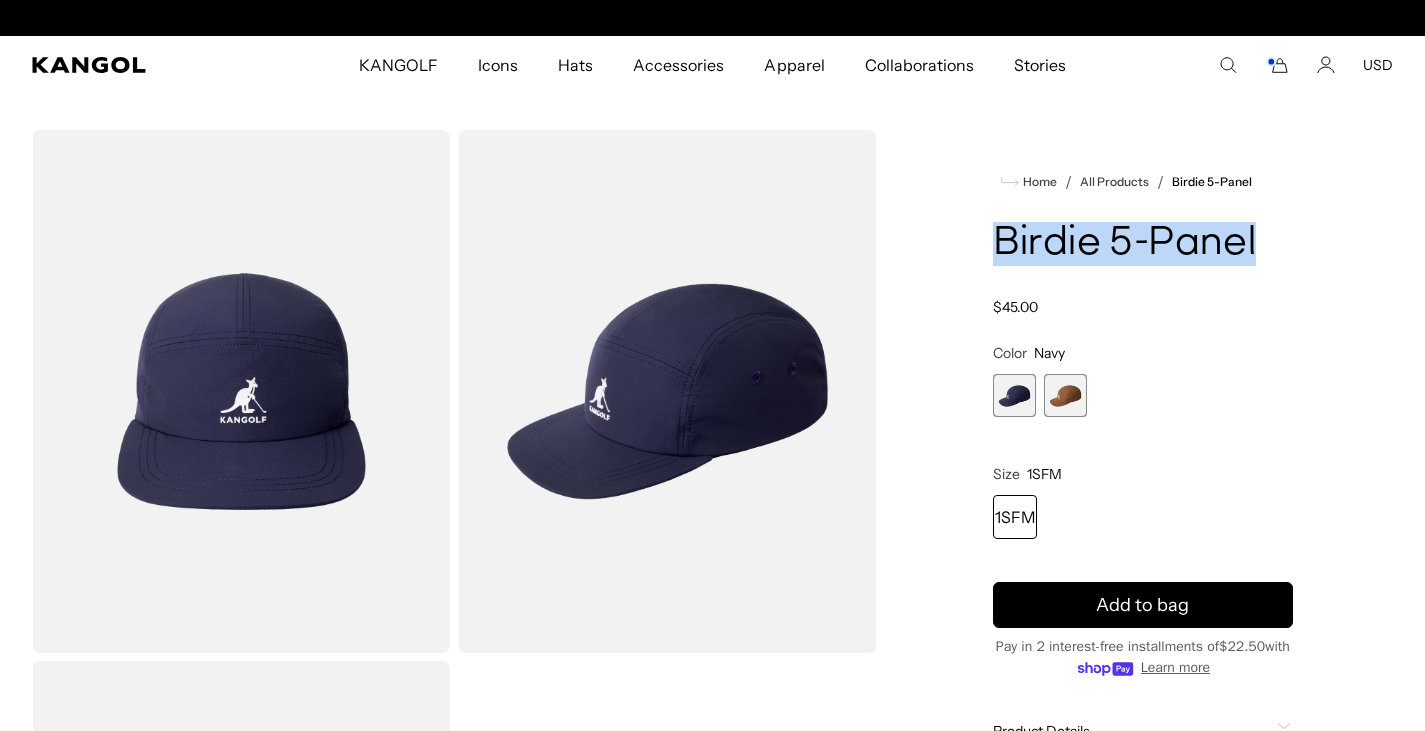 click at bounding box center [1065, 395] 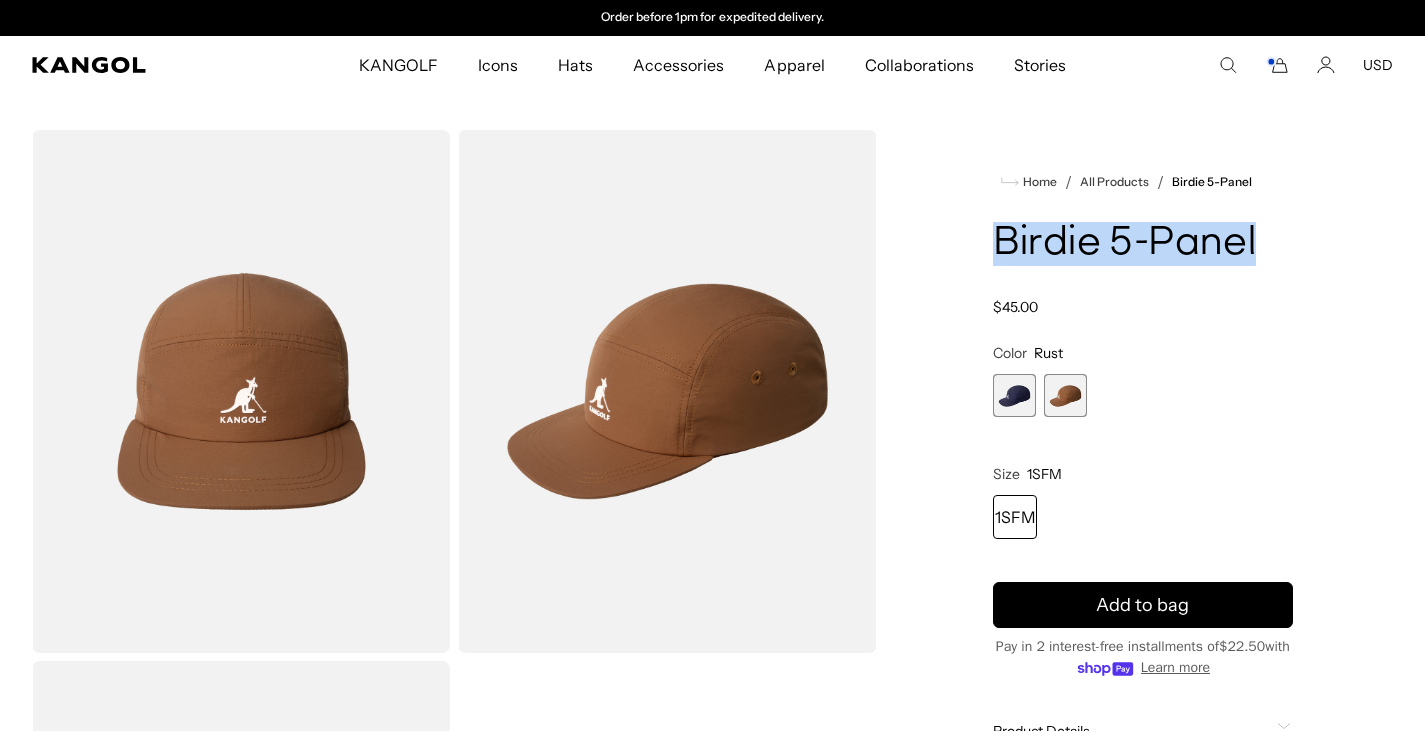 click at bounding box center [1014, 395] 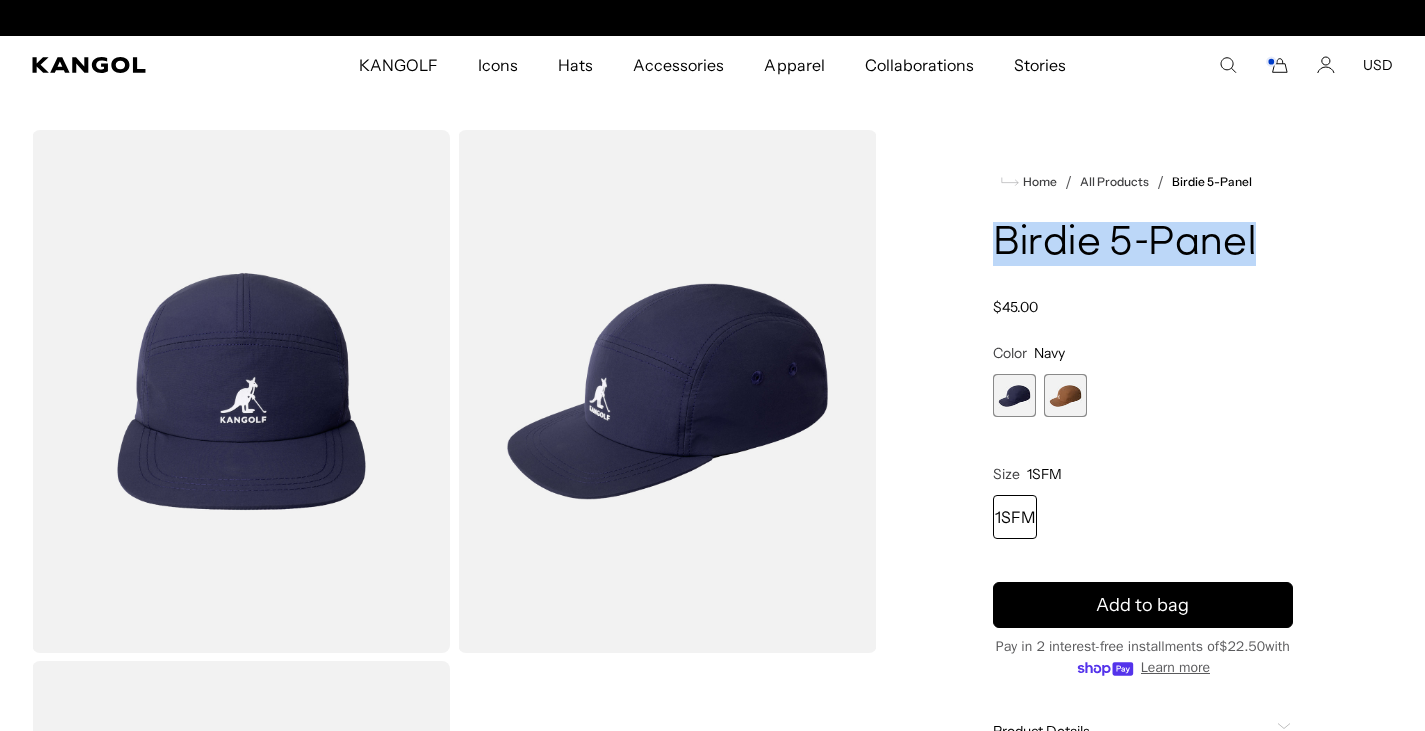 scroll, scrollTop: 0, scrollLeft: 0, axis: both 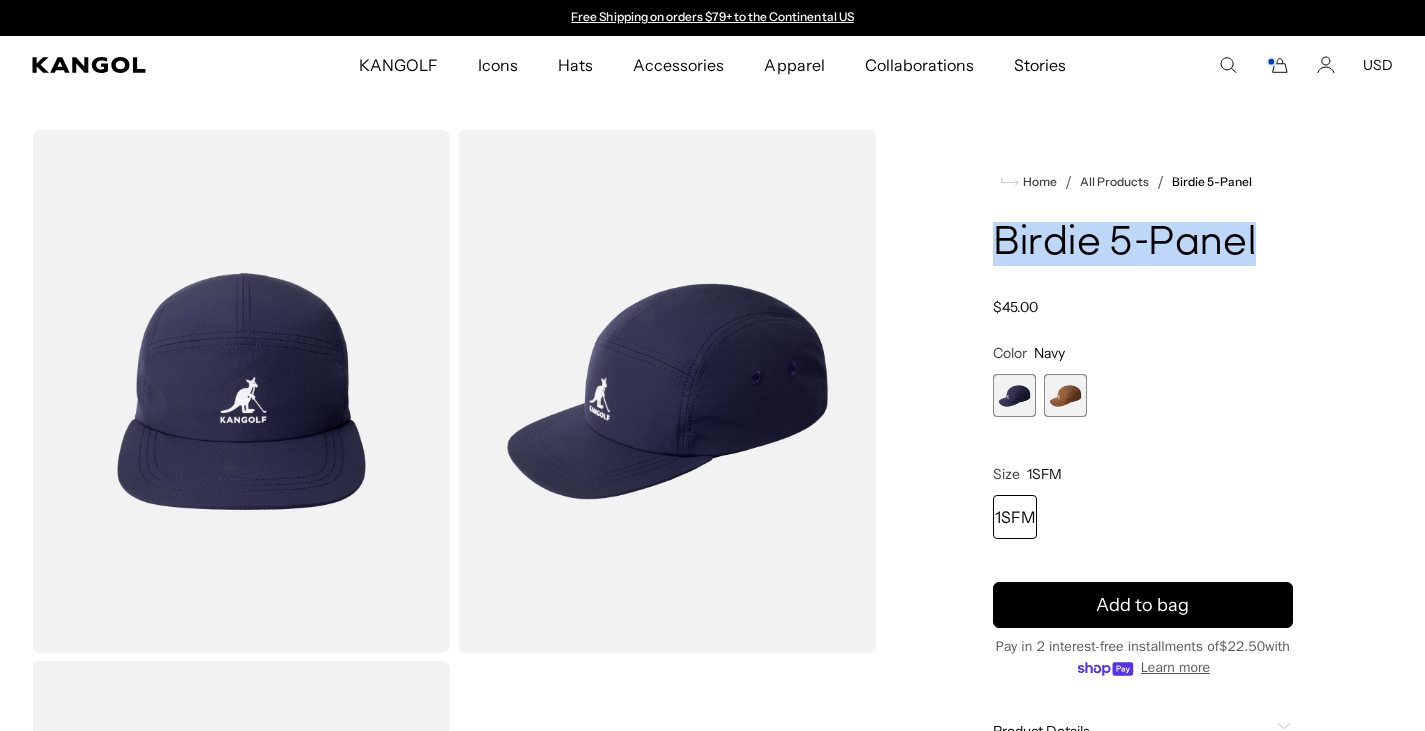 click at bounding box center (1065, 395) 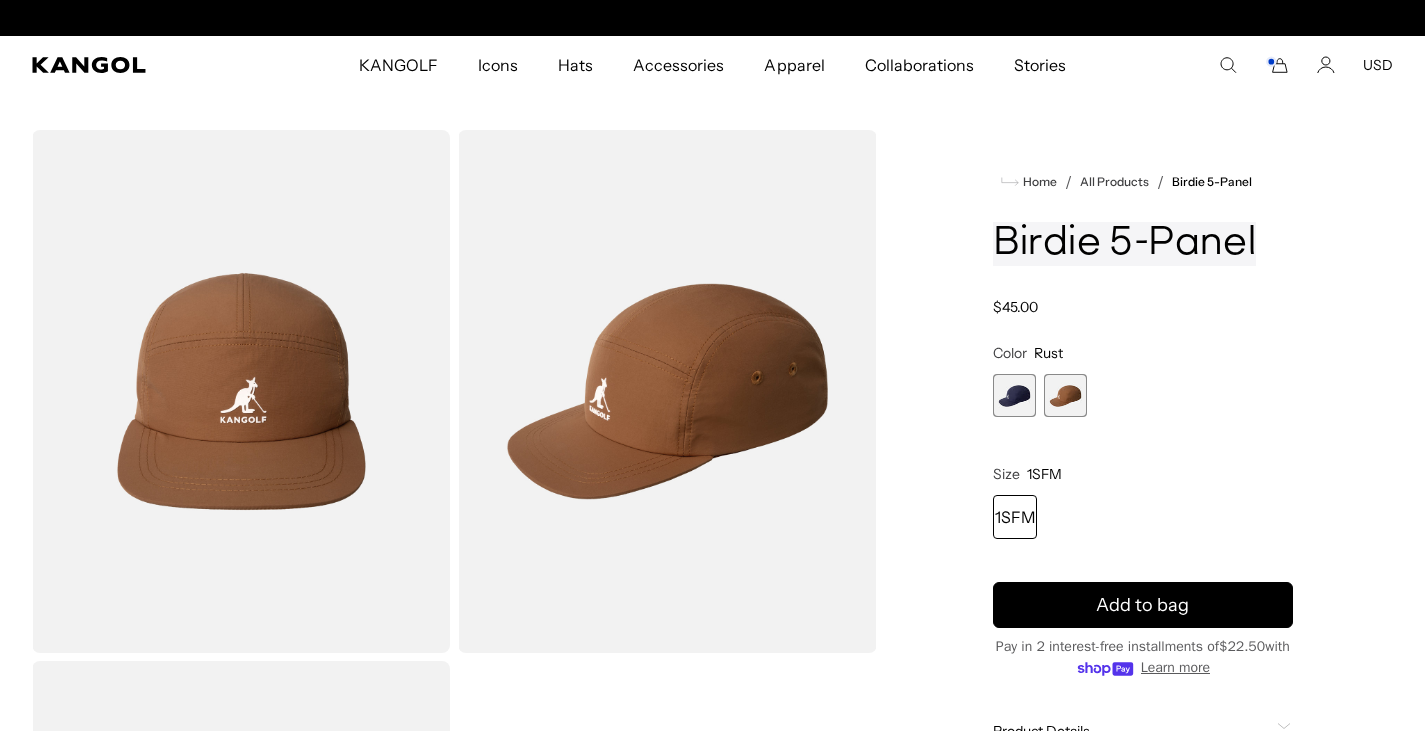 scroll, scrollTop: 0, scrollLeft: 412, axis: horizontal 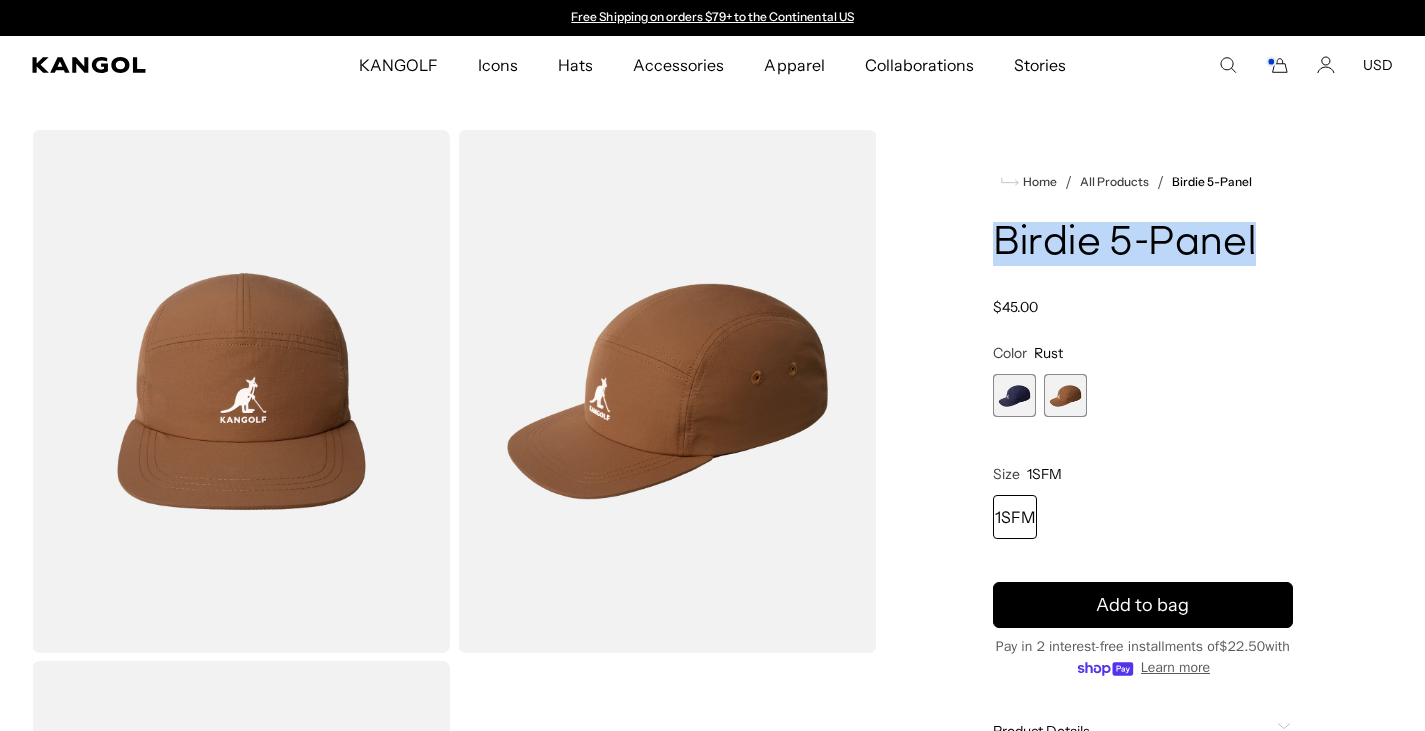click at bounding box center [1014, 395] 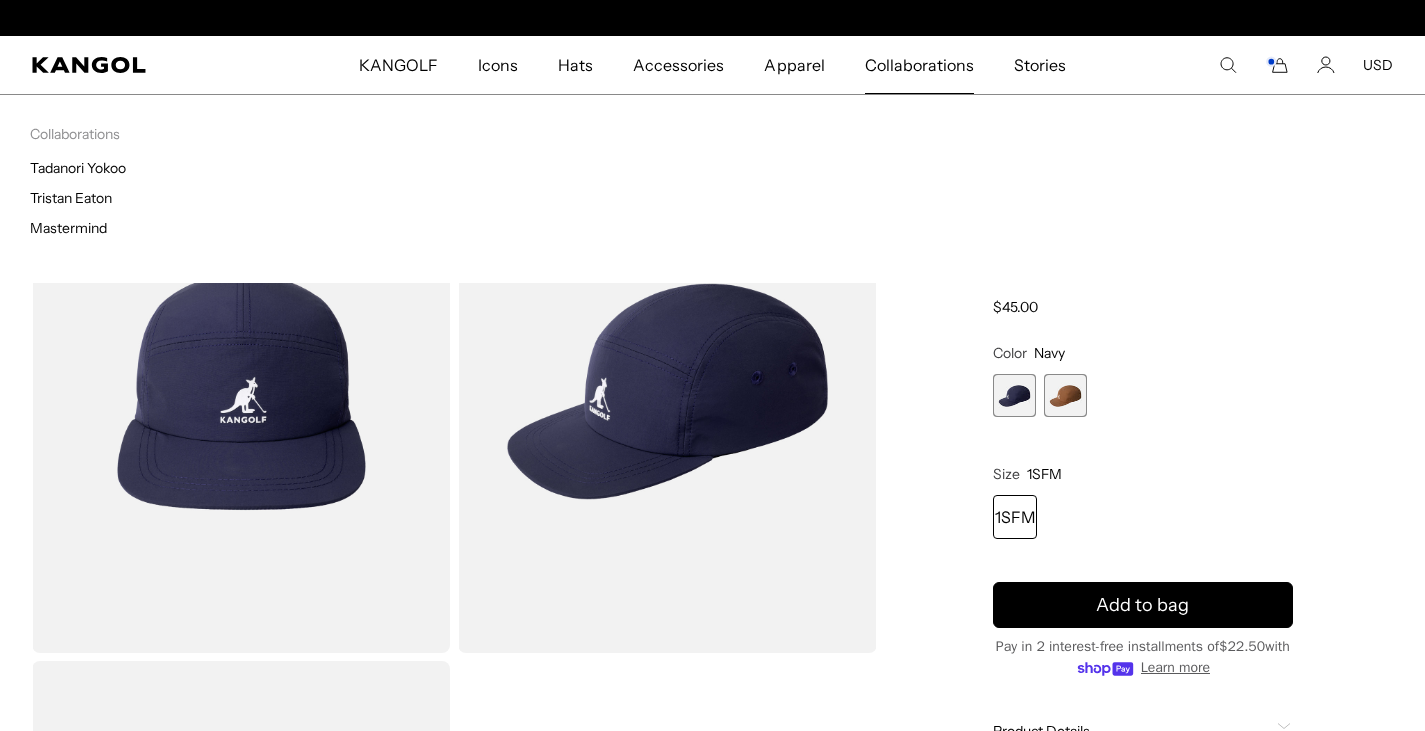 scroll, scrollTop: 0, scrollLeft: 412, axis: horizontal 